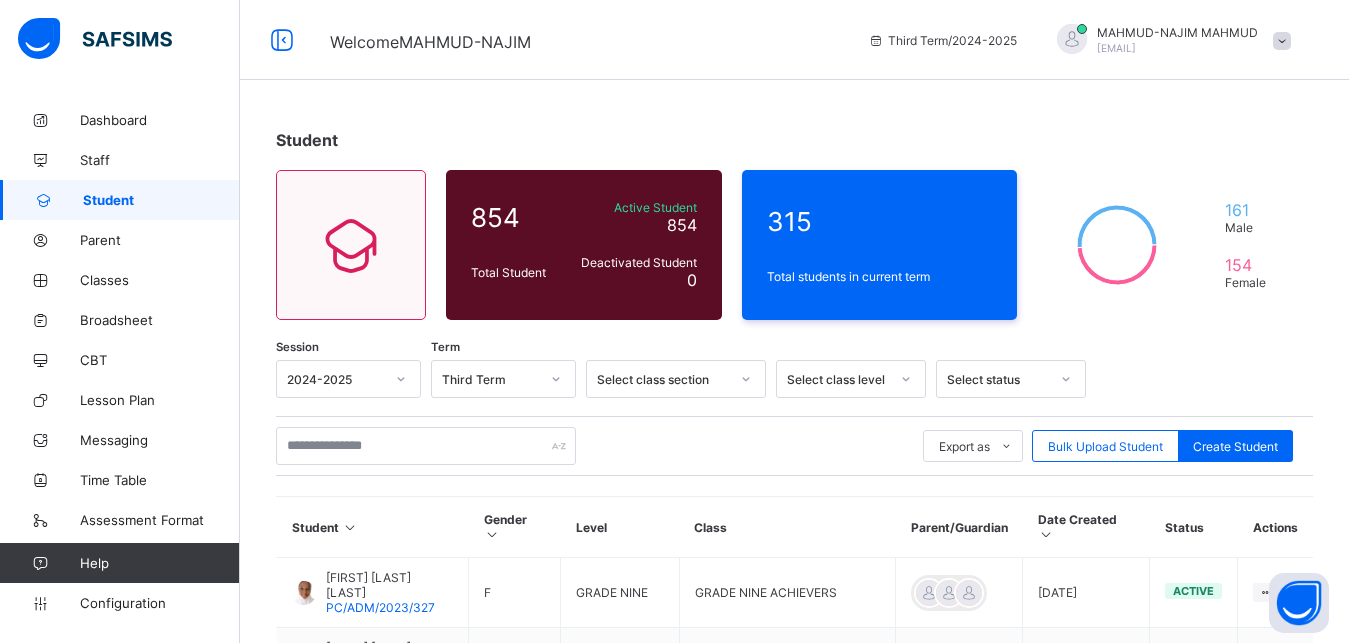 scroll, scrollTop: 0, scrollLeft: 0, axis: both 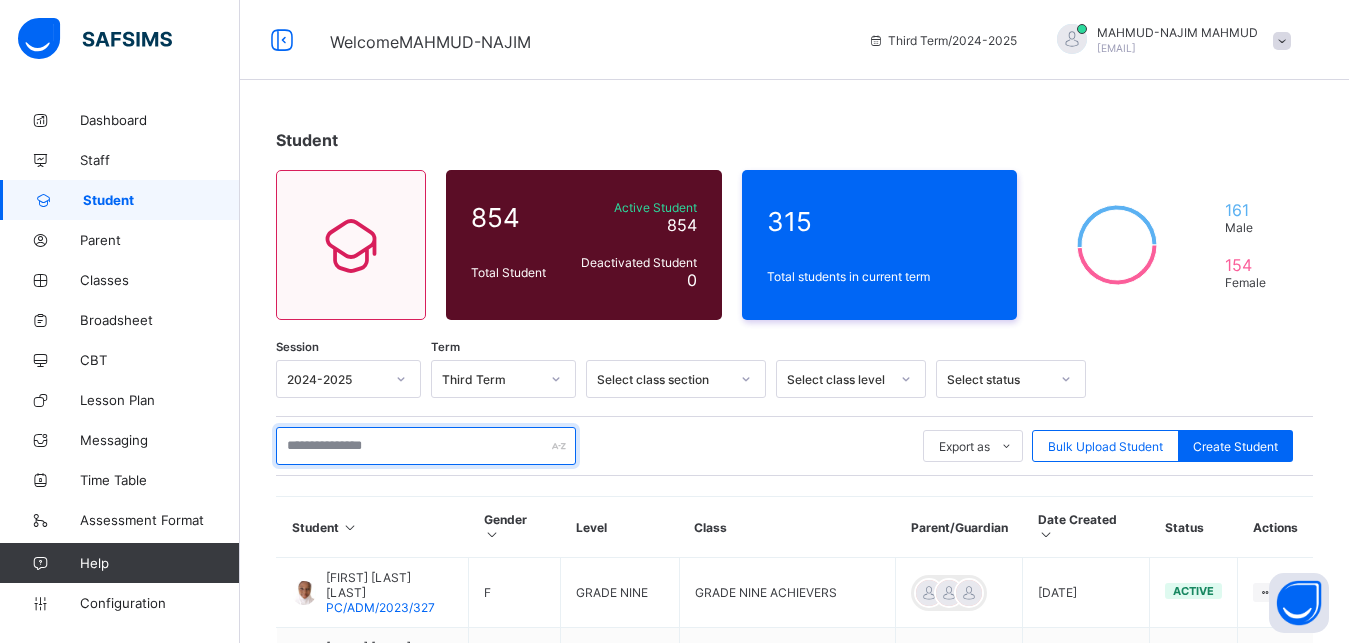 click at bounding box center (426, 446) 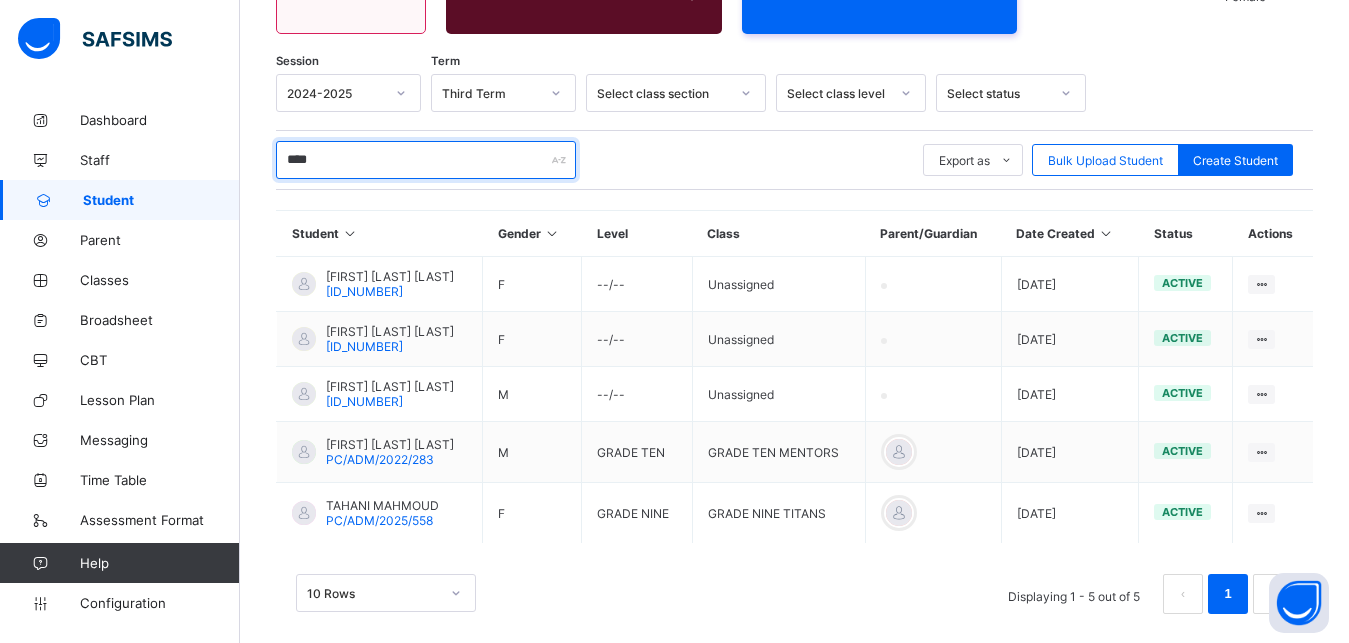 scroll, scrollTop: 307, scrollLeft: 0, axis: vertical 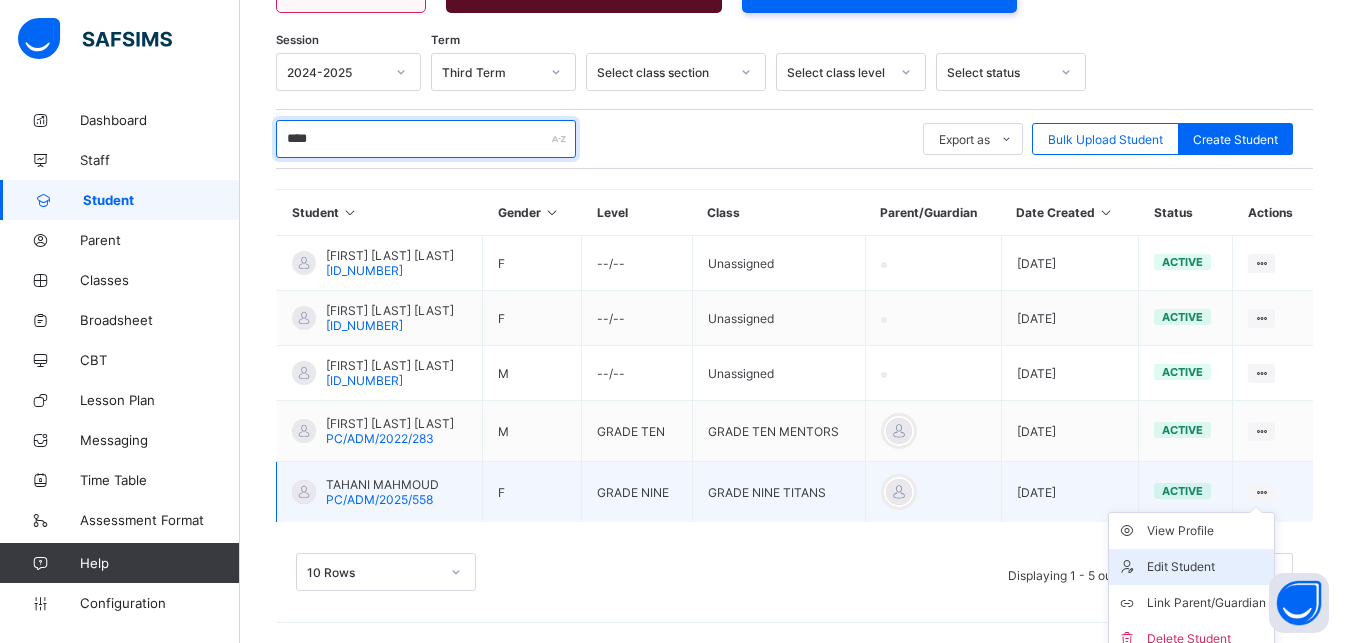 type on "****" 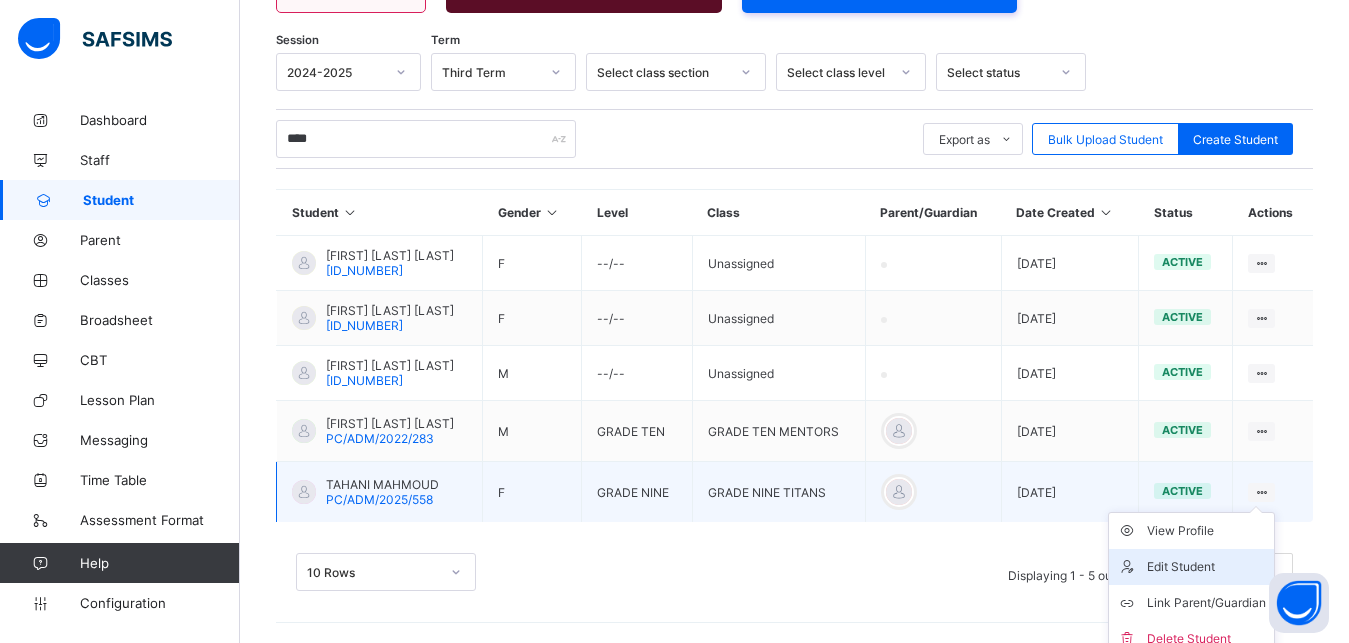 click on "Edit Student" at bounding box center [1206, 567] 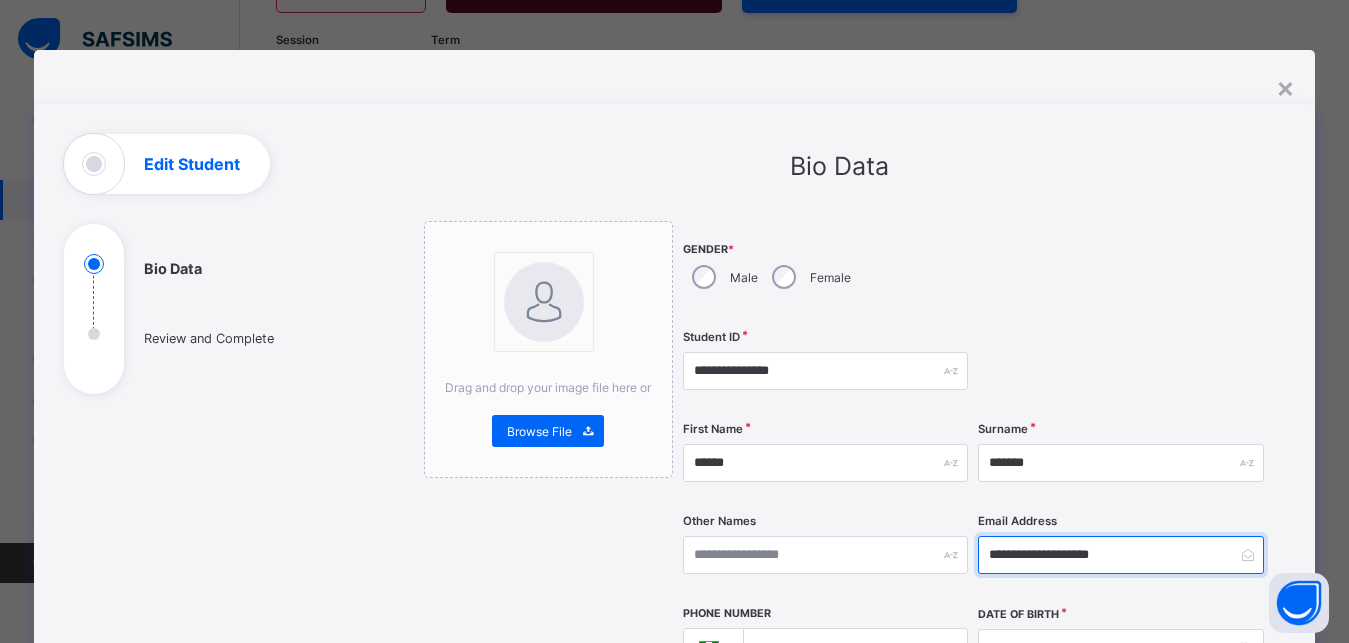 click on "**********" at bounding box center [1120, 555] 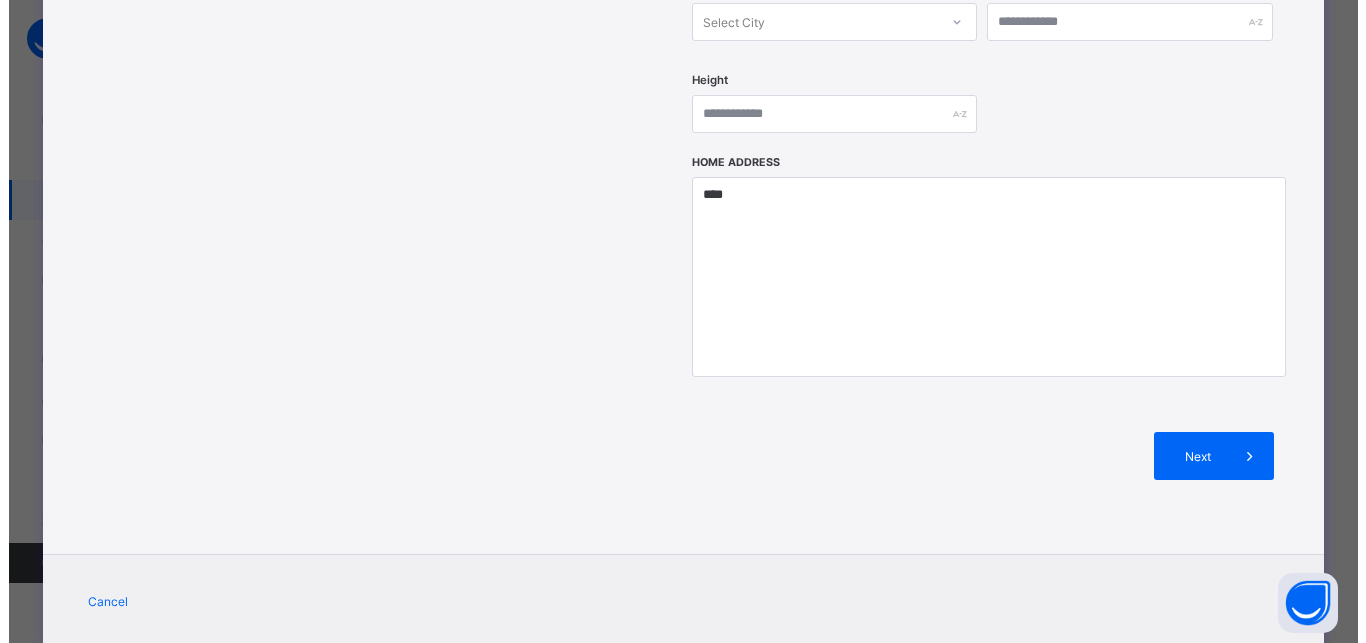 scroll, scrollTop: 866, scrollLeft: 0, axis: vertical 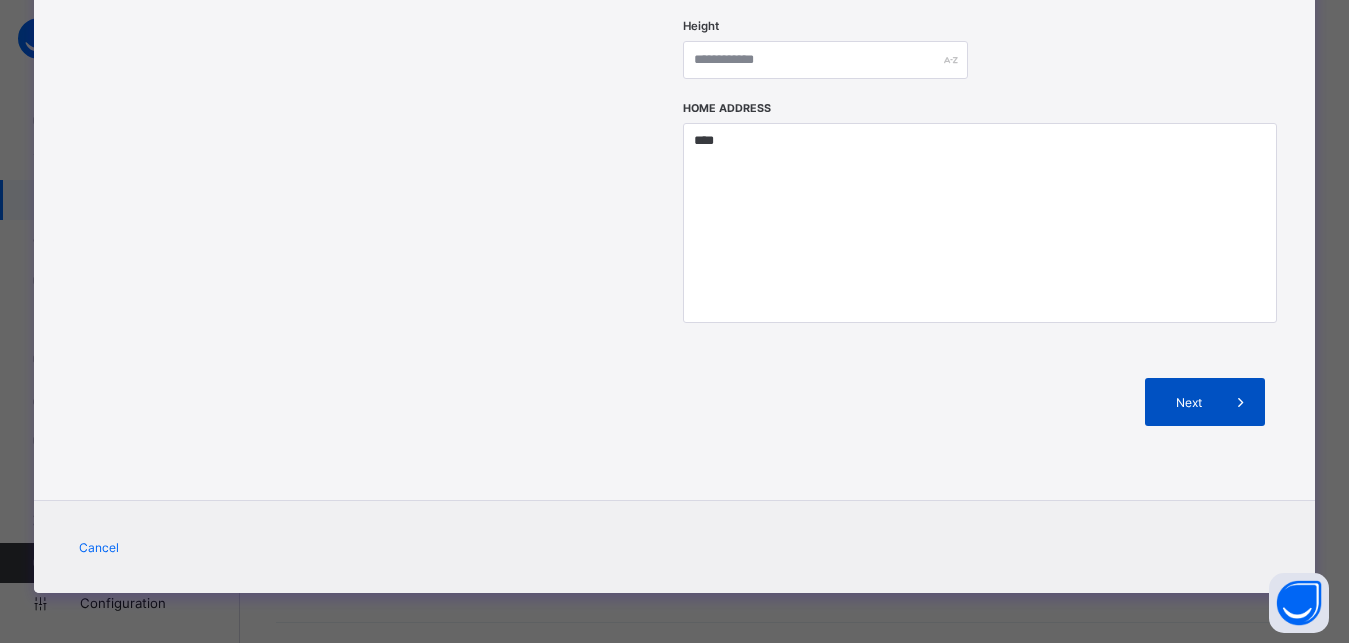 type on "**********" 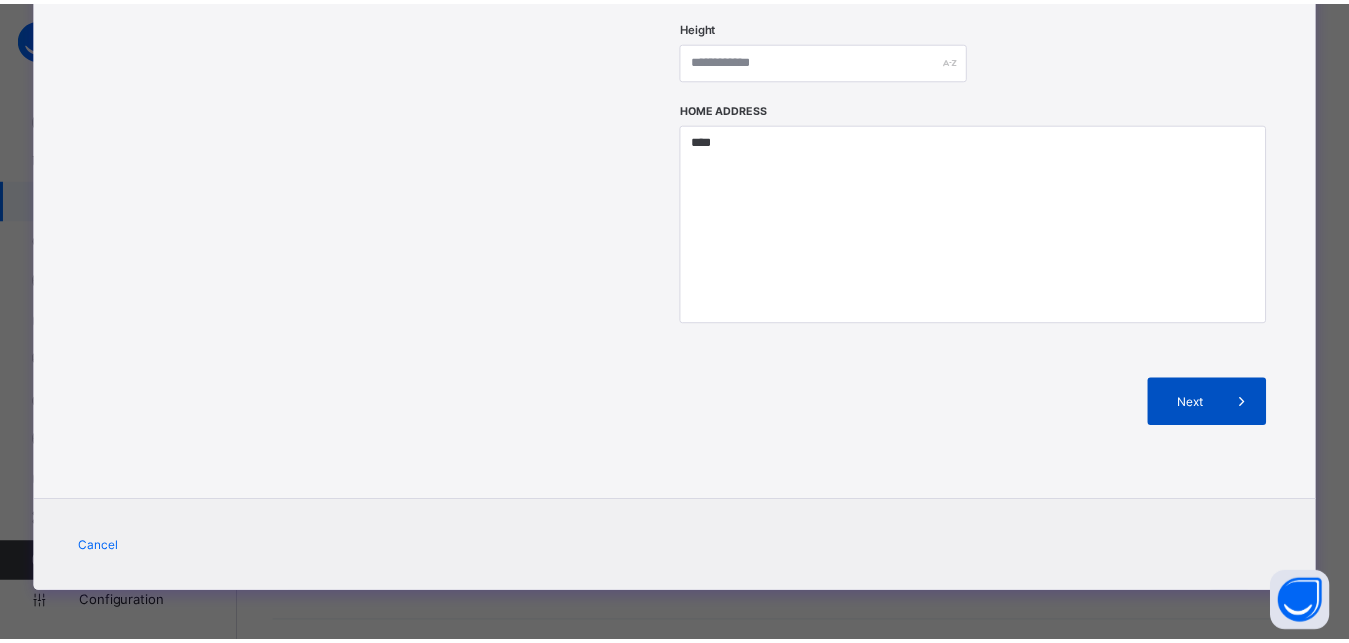 scroll, scrollTop: 390, scrollLeft: 0, axis: vertical 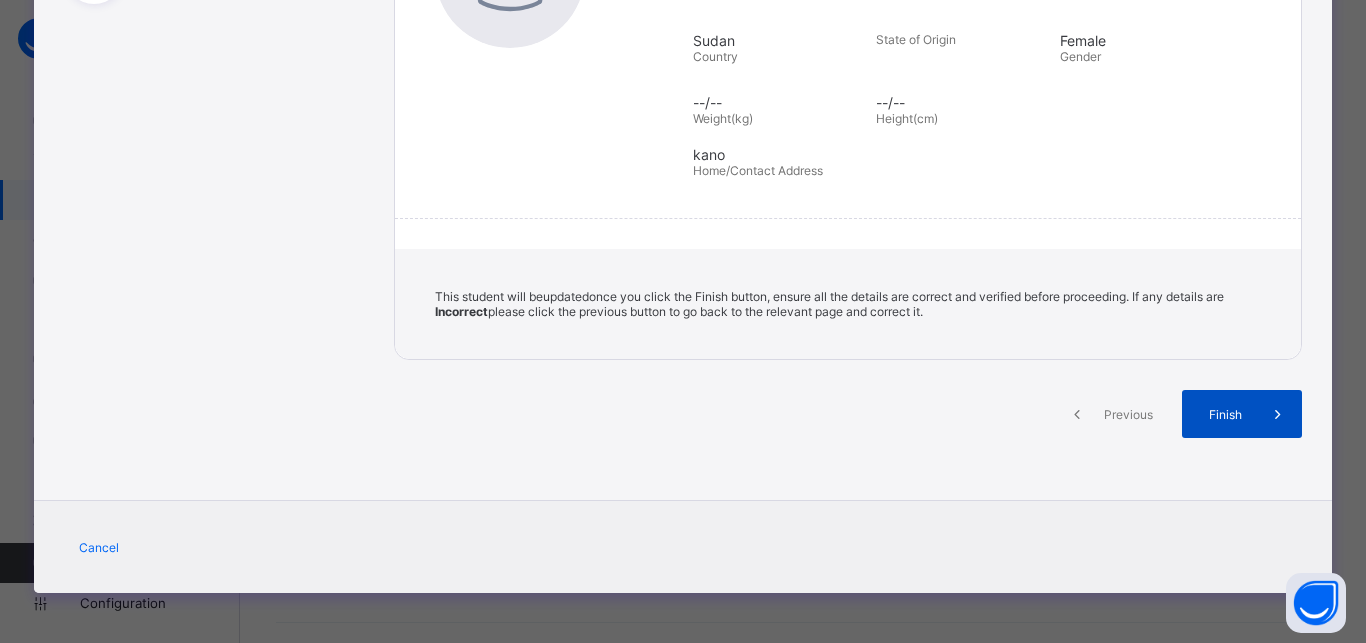 click on "Finish" at bounding box center [1242, 414] 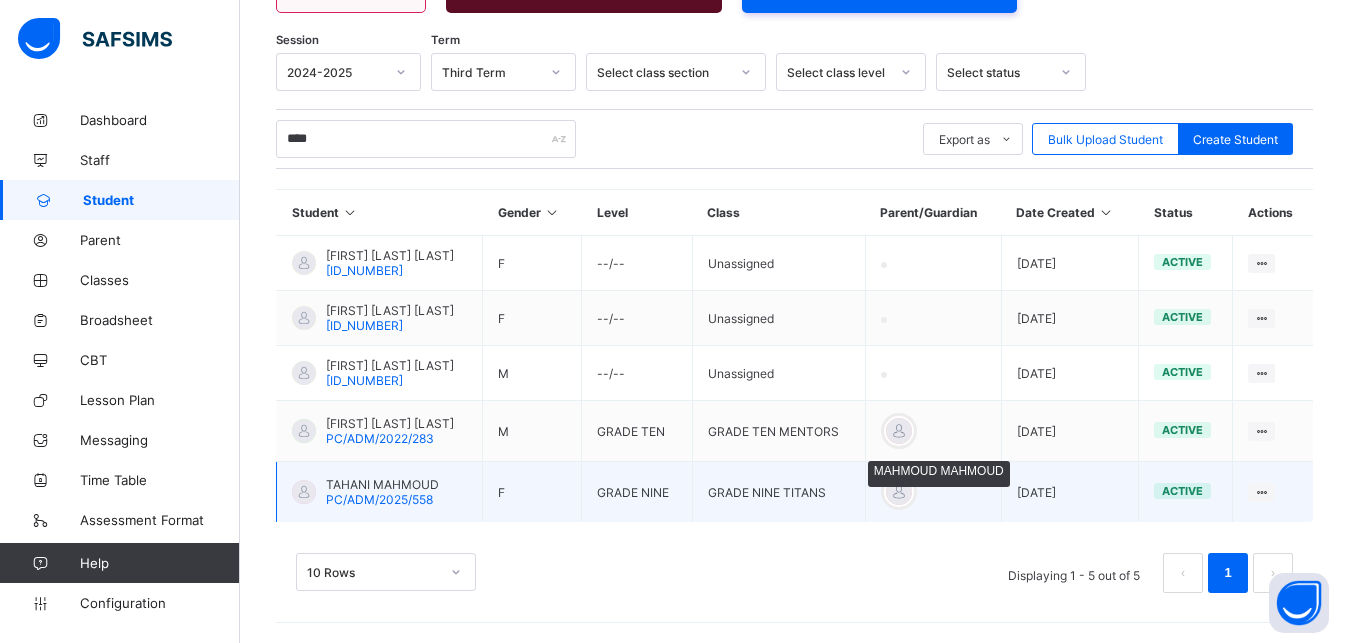 click at bounding box center [899, 492] 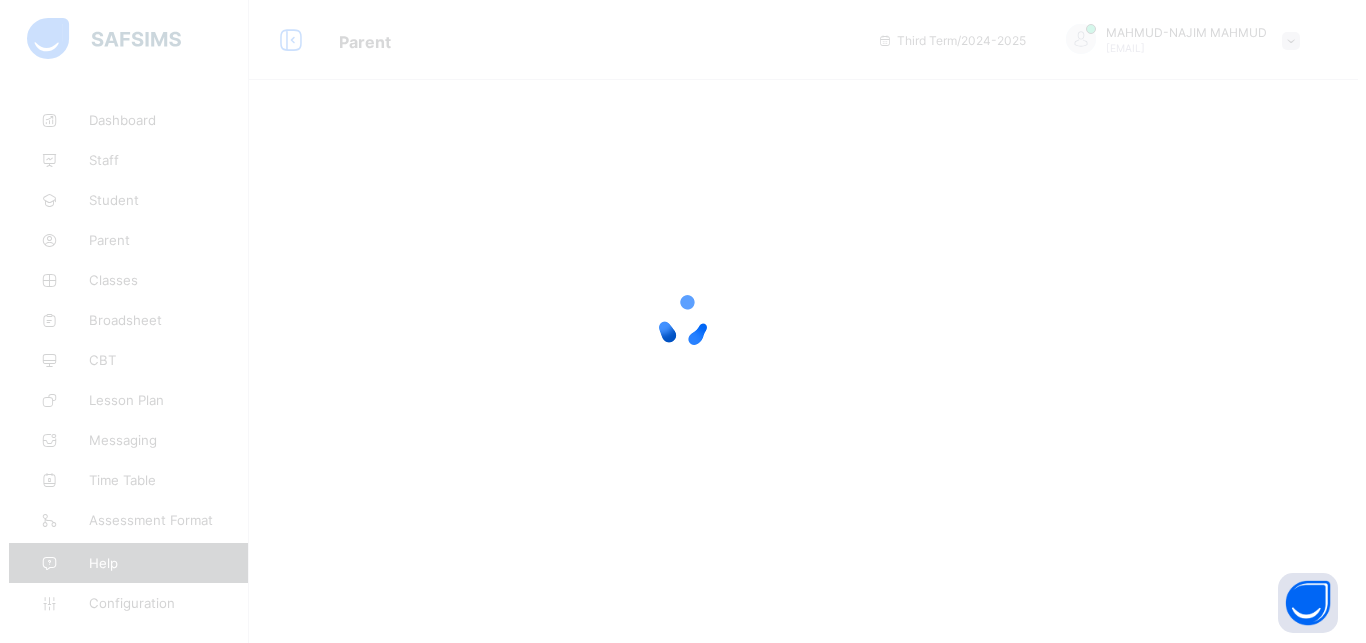 scroll, scrollTop: 0, scrollLeft: 0, axis: both 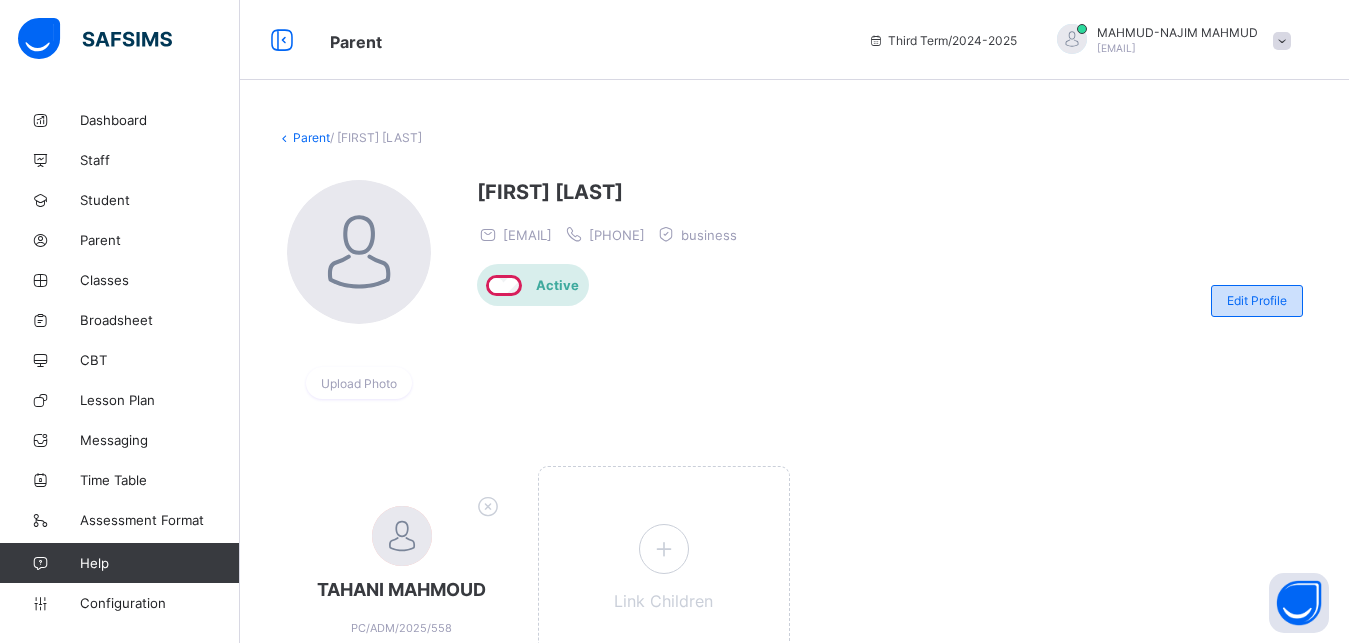 click on "Edit Profile" at bounding box center [1257, 300] 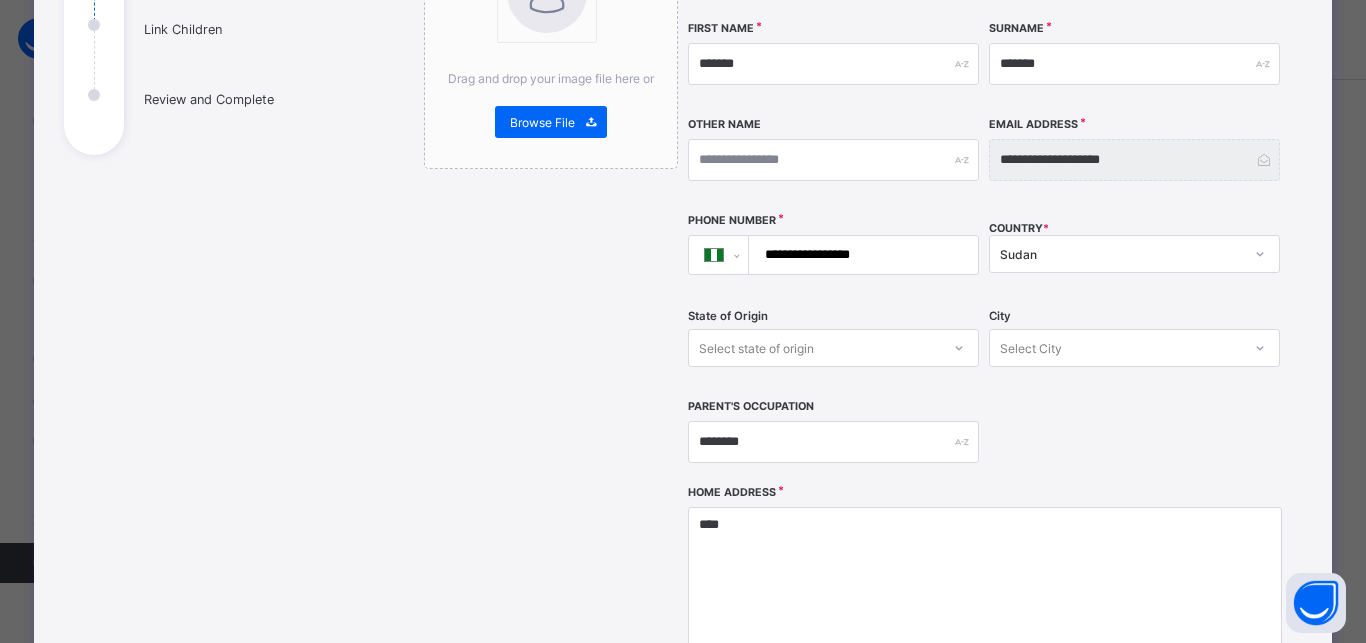 scroll, scrollTop: 261, scrollLeft: 0, axis: vertical 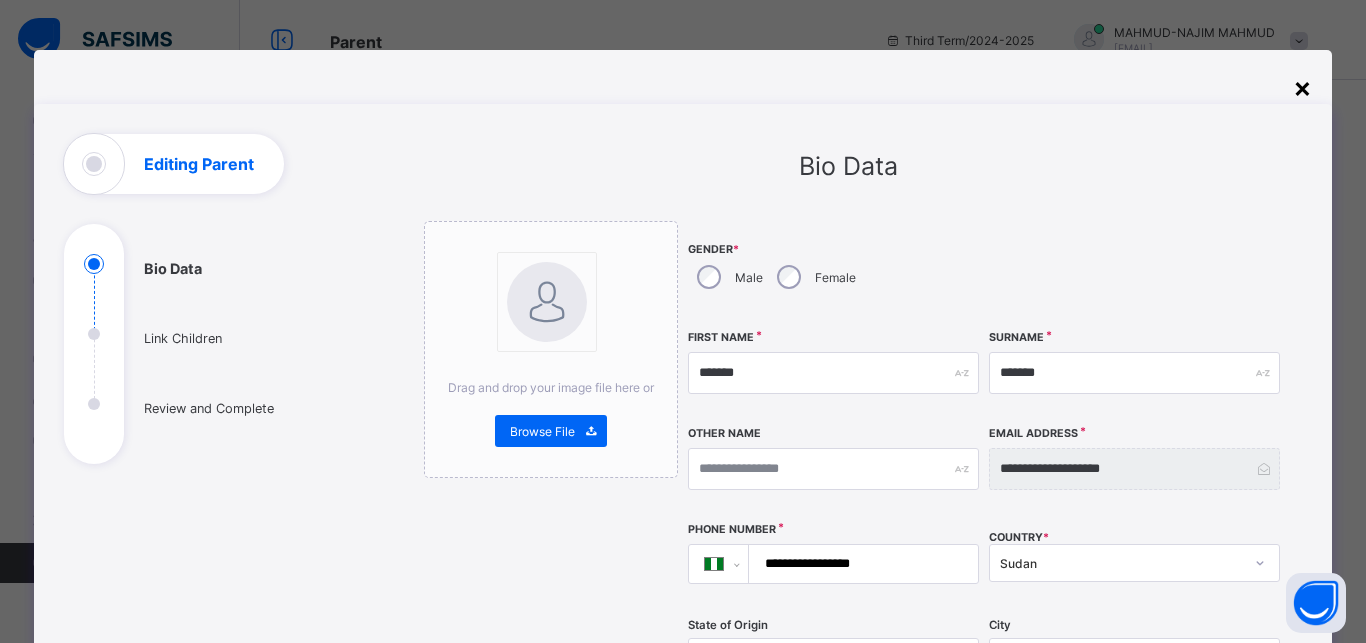 click on "×" at bounding box center [1302, 87] 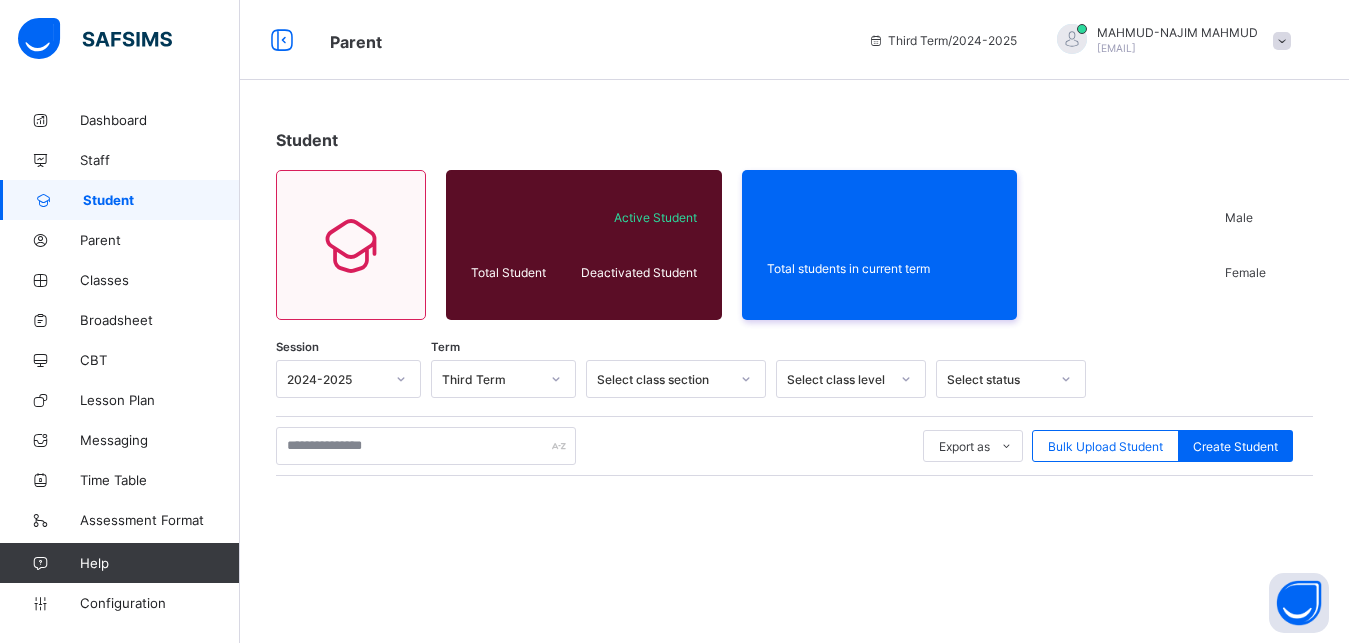 scroll, scrollTop: 243, scrollLeft: 0, axis: vertical 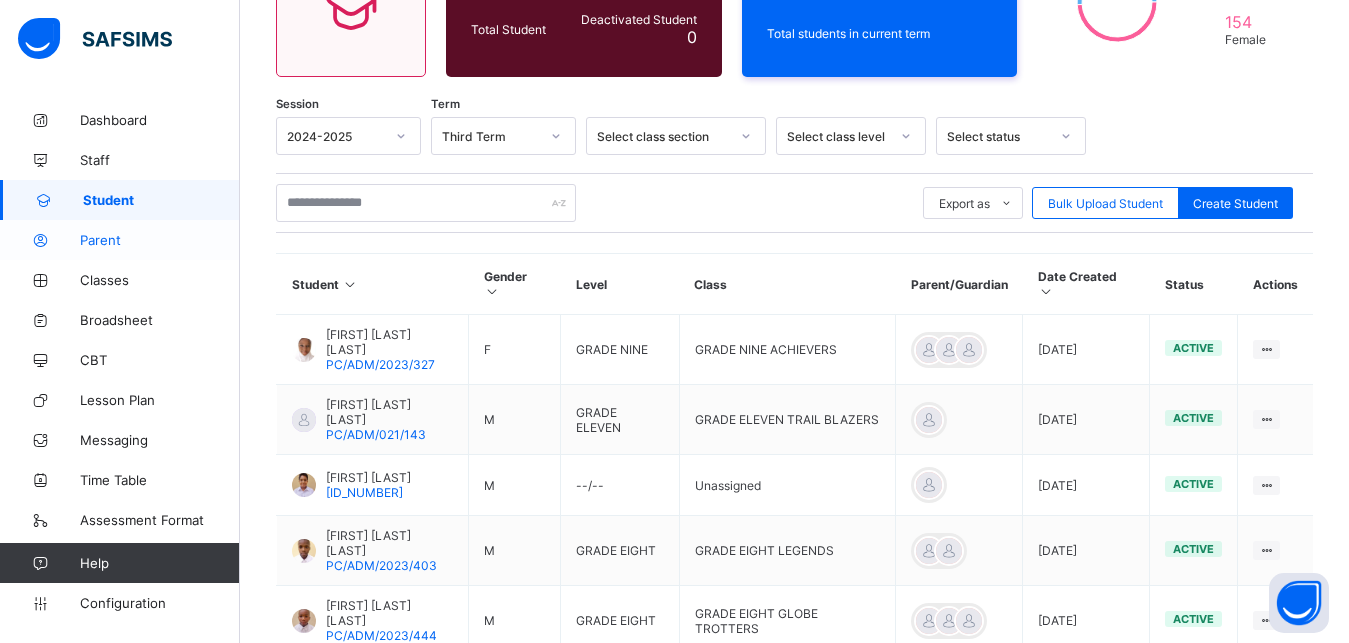 click on "Parent" at bounding box center (120, 240) 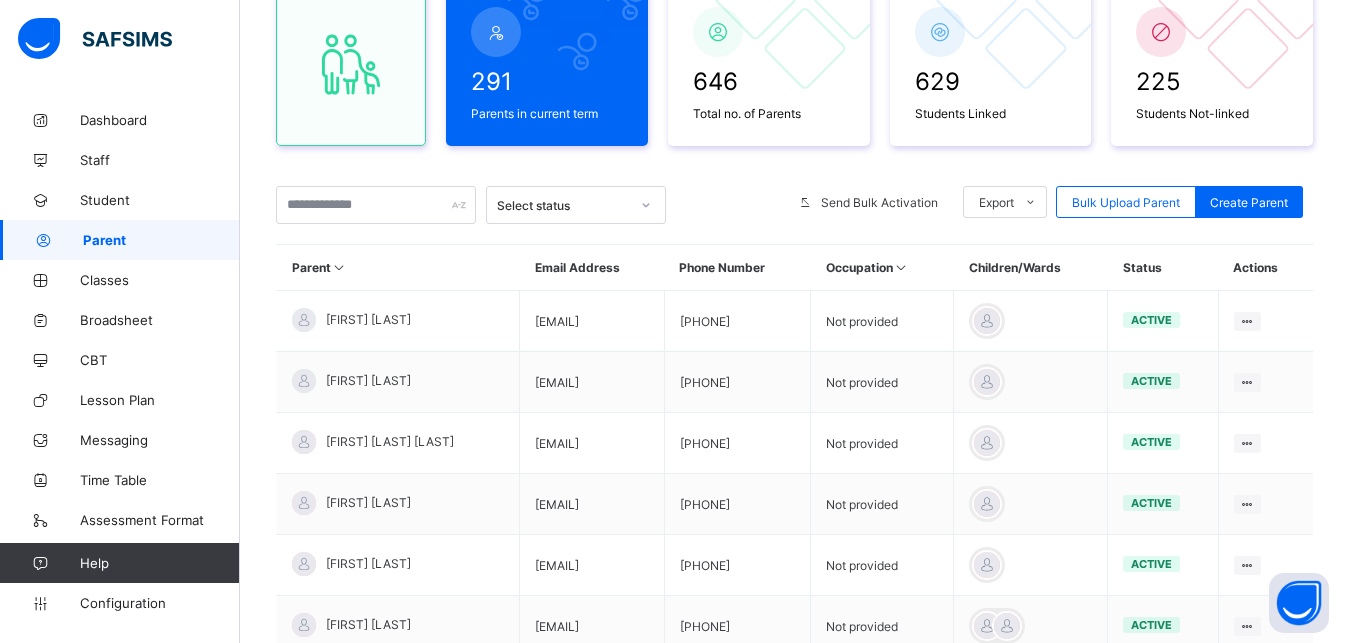 scroll, scrollTop: 223, scrollLeft: 0, axis: vertical 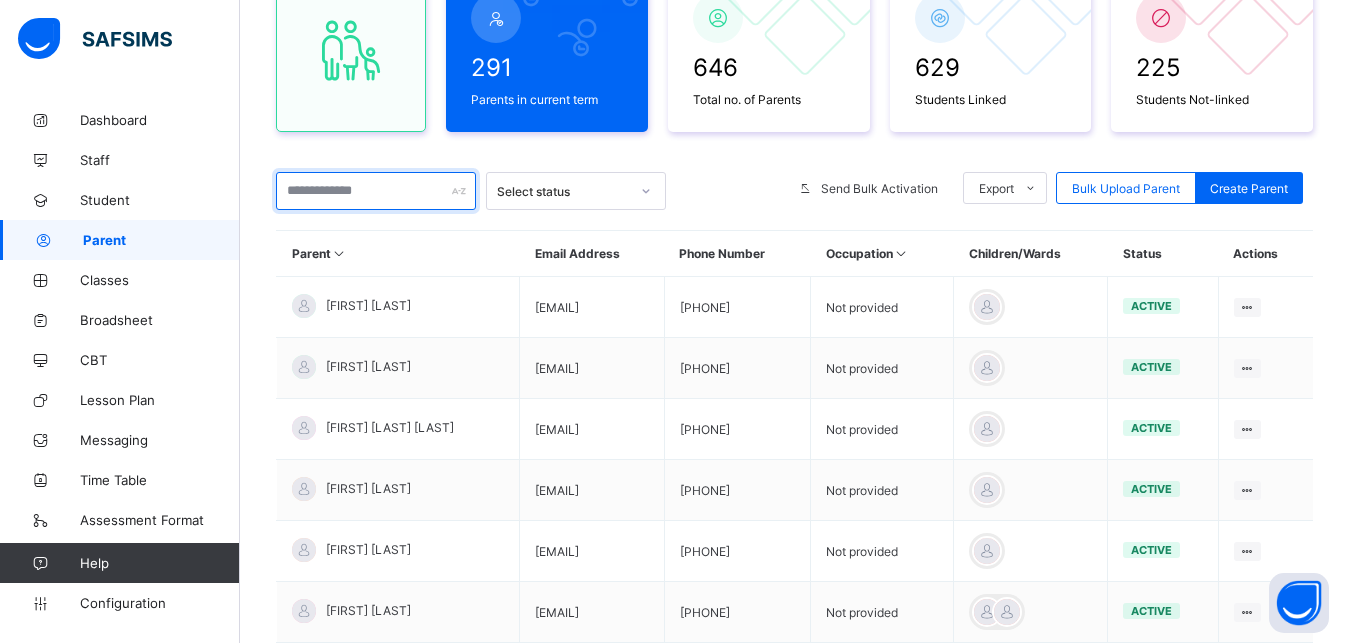 click at bounding box center (376, 191) 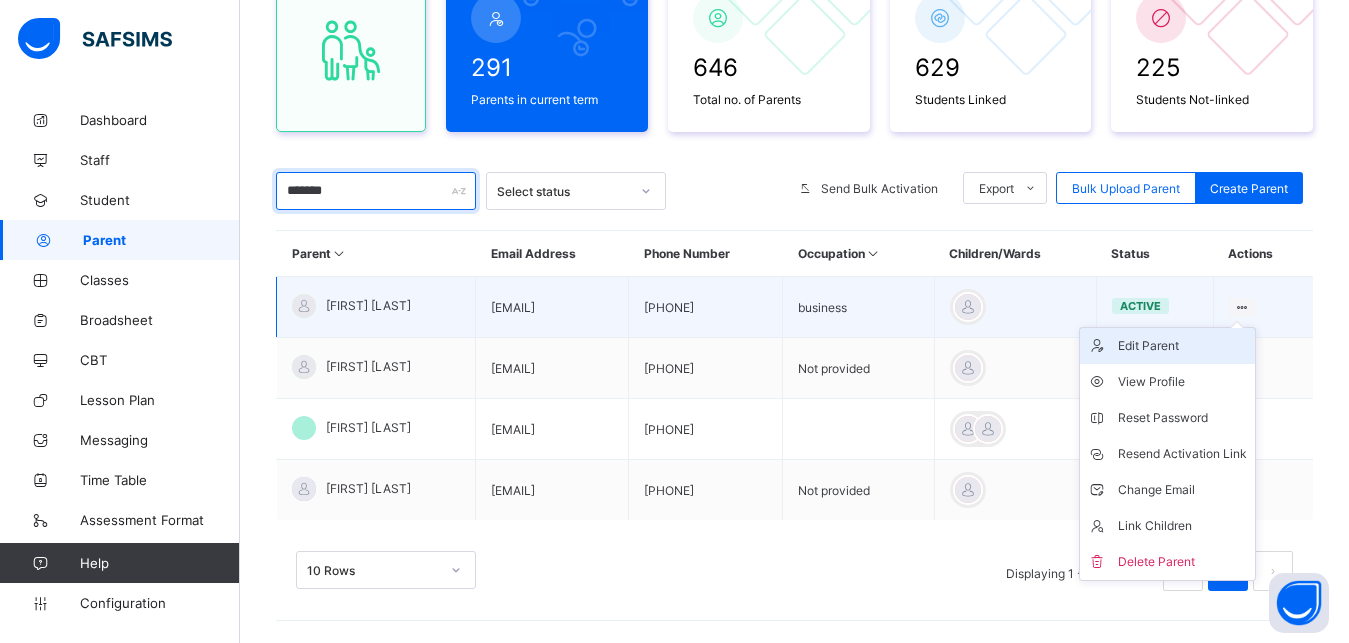 type on "*******" 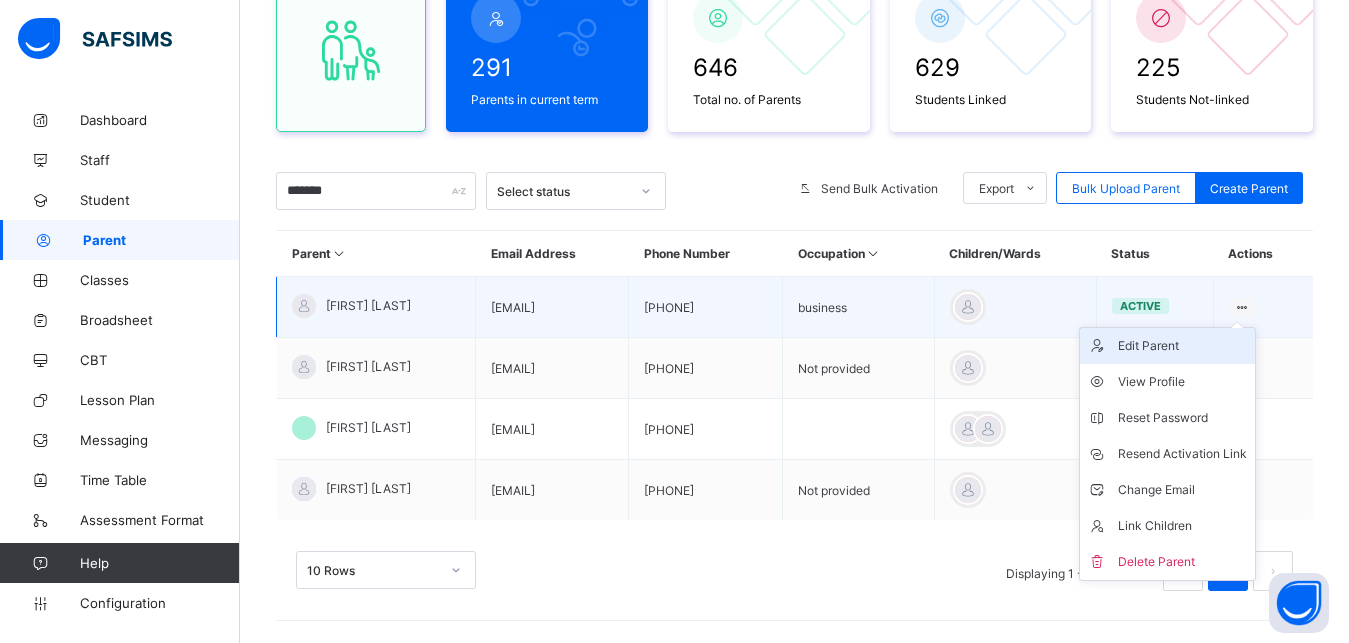 click on "Edit Parent" at bounding box center (1182, 346) 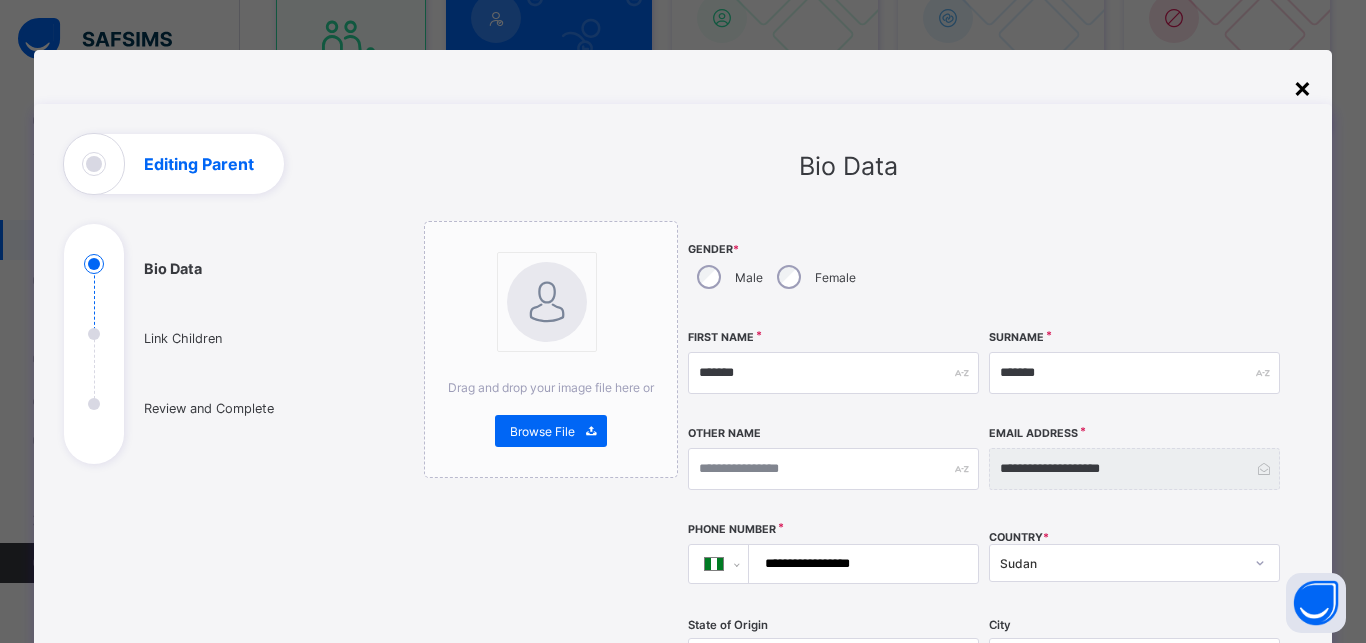 click on "×" at bounding box center [1302, 87] 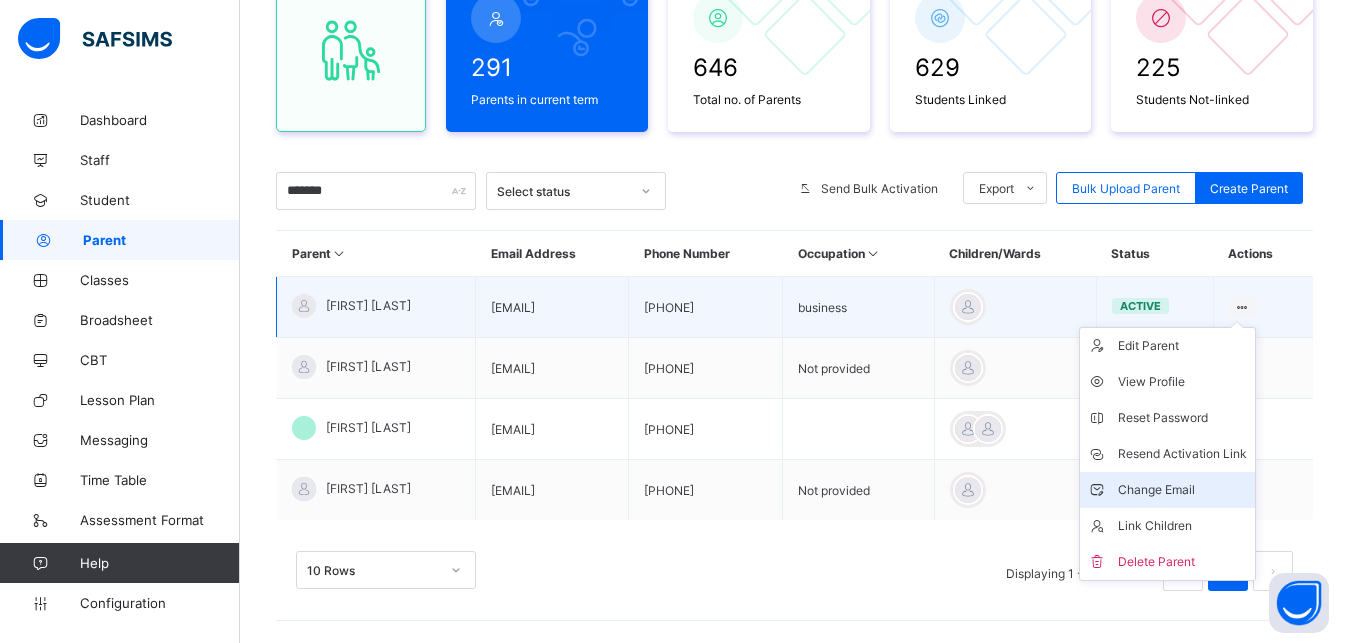 click on "Change Email" at bounding box center (1182, 490) 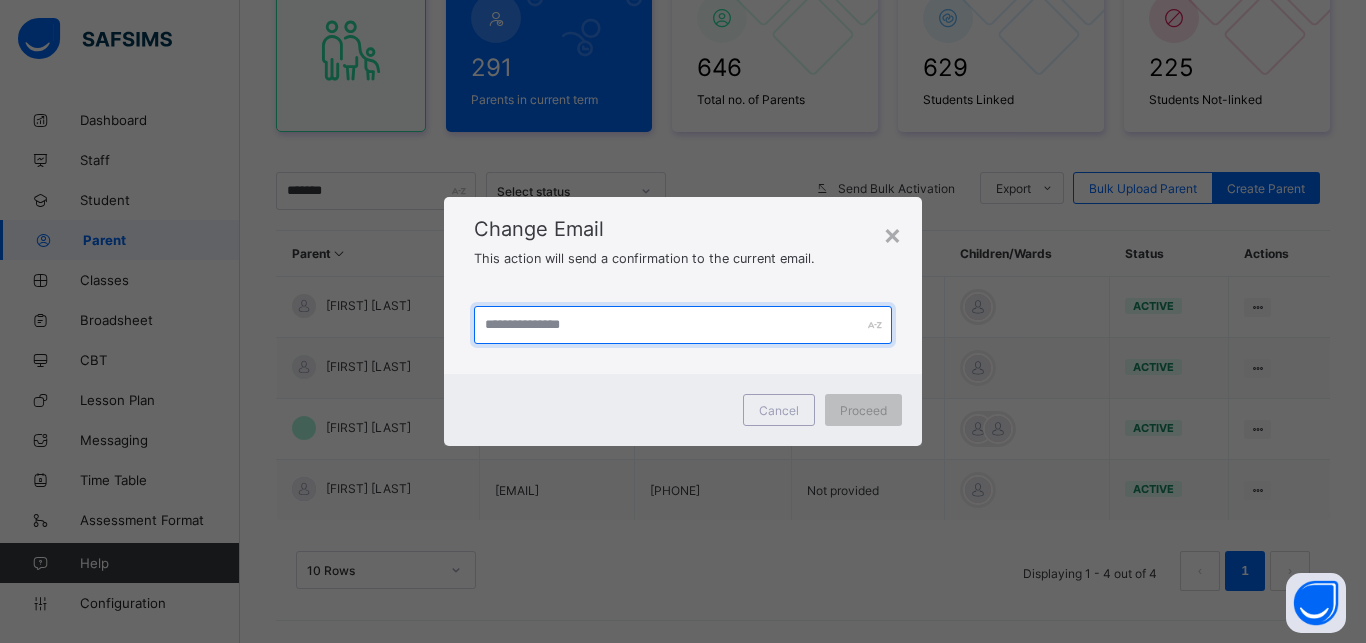 click at bounding box center (683, 325) 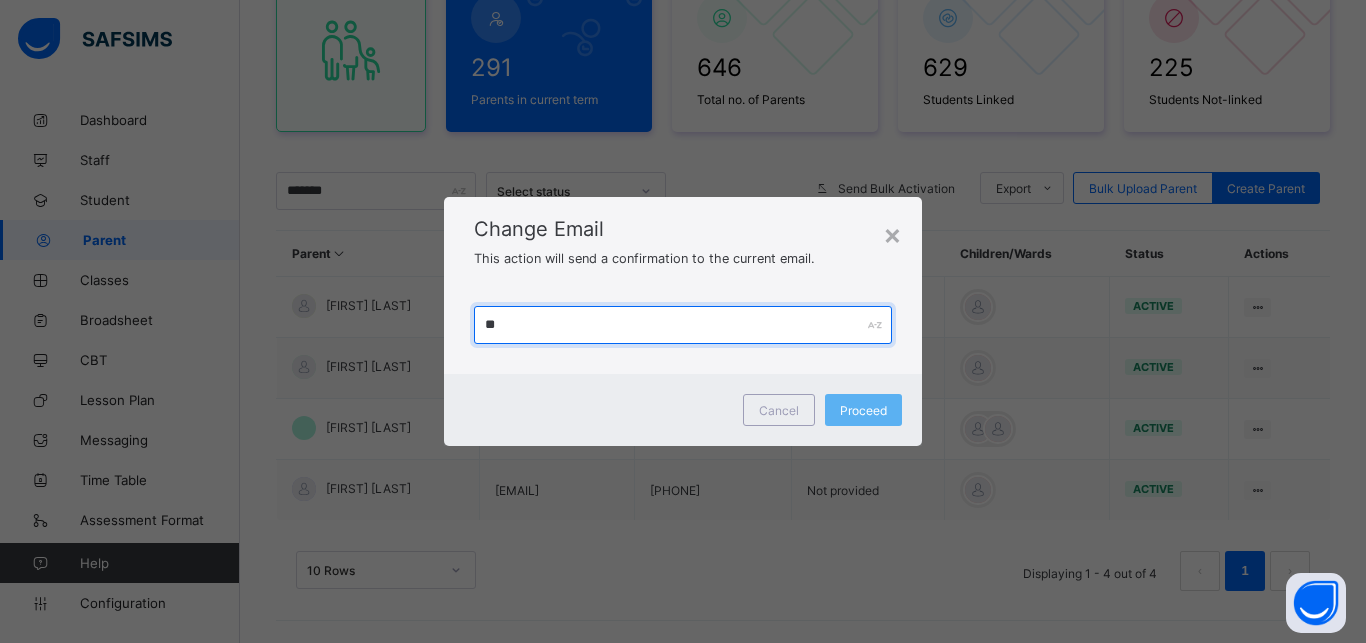 type on "*" 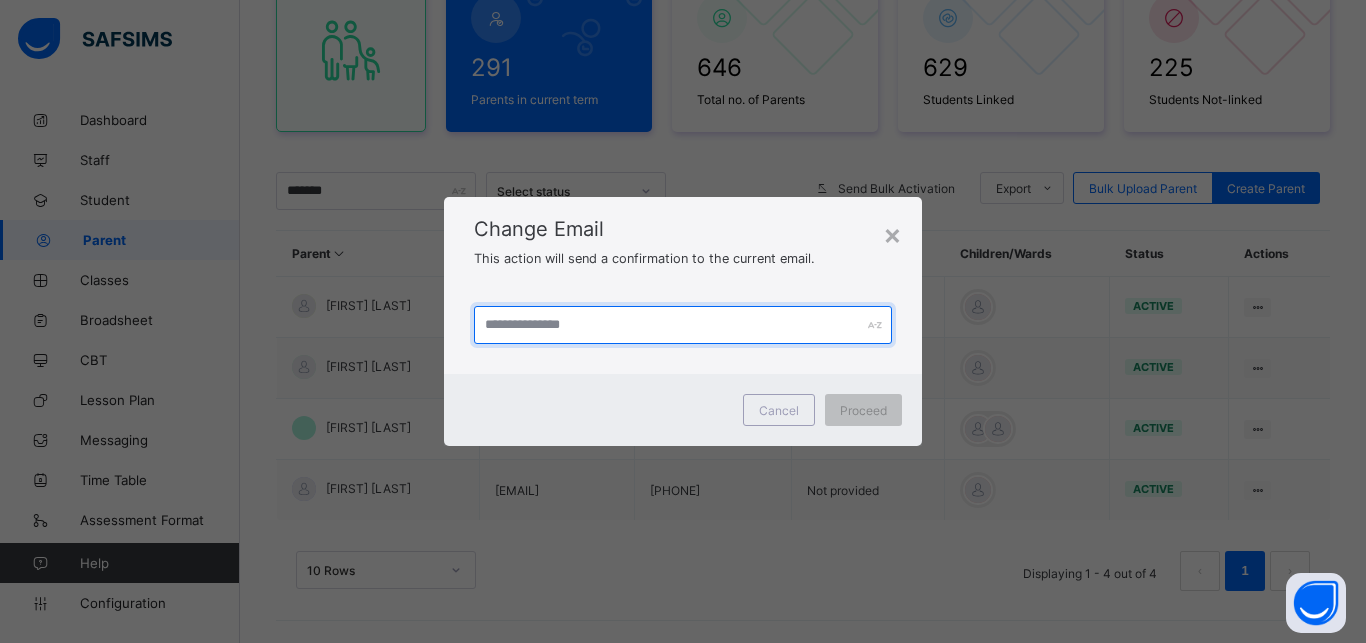 type on "*" 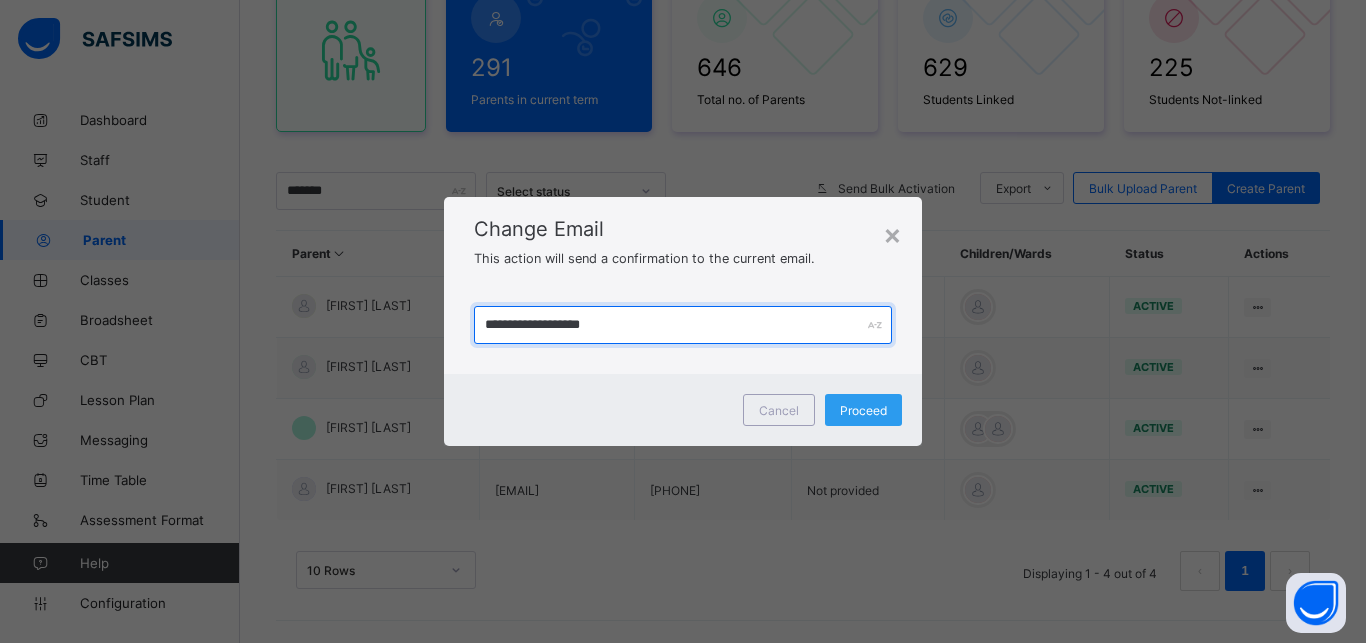 type on "**********" 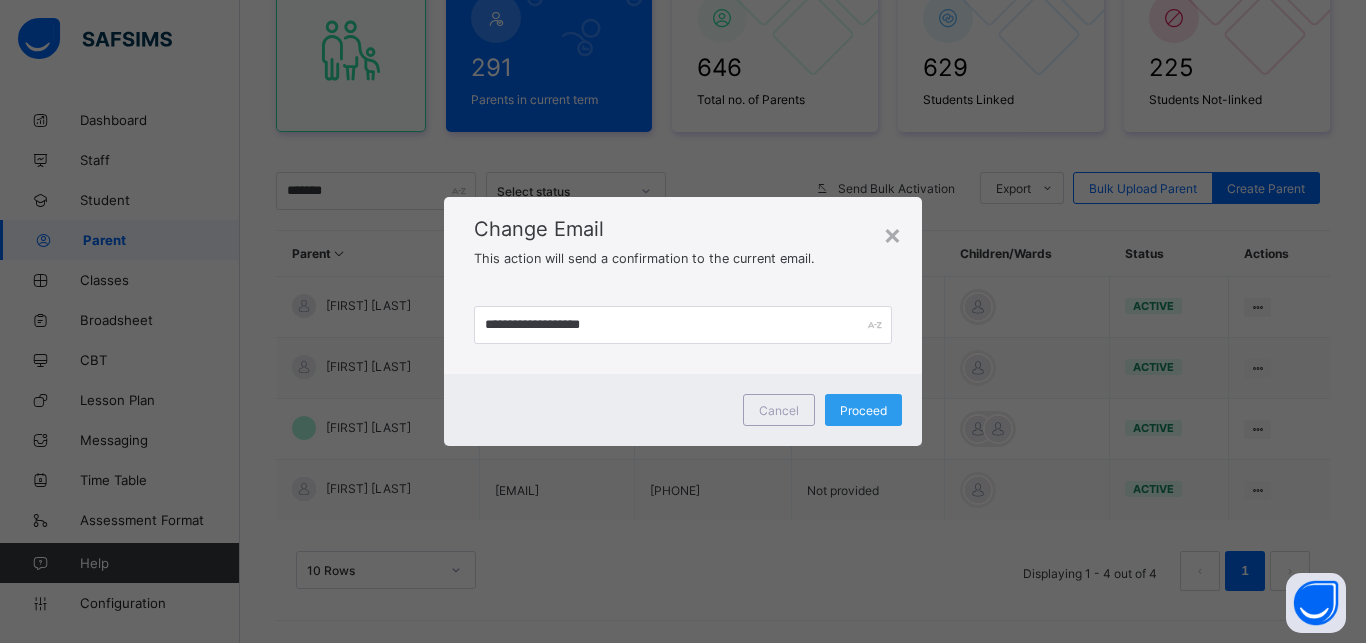 click on "Proceed" at bounding box center [863, 410] 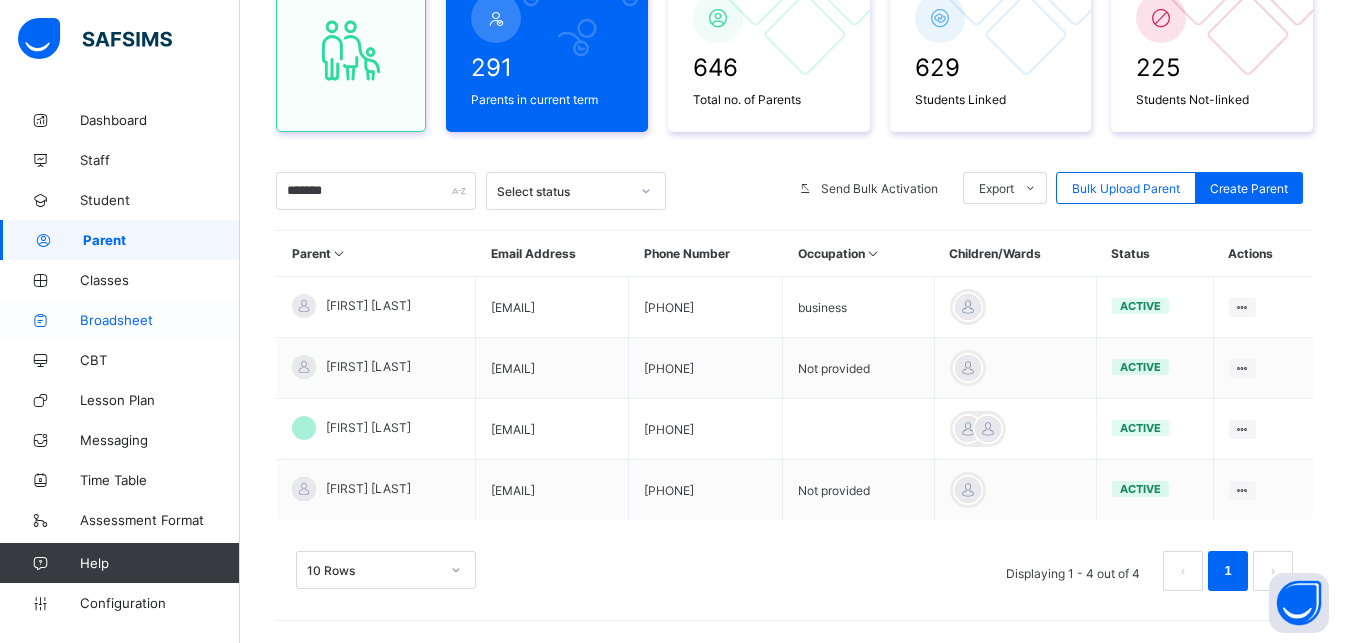 click on "Broadsheet" at bounding box center [160, 320] 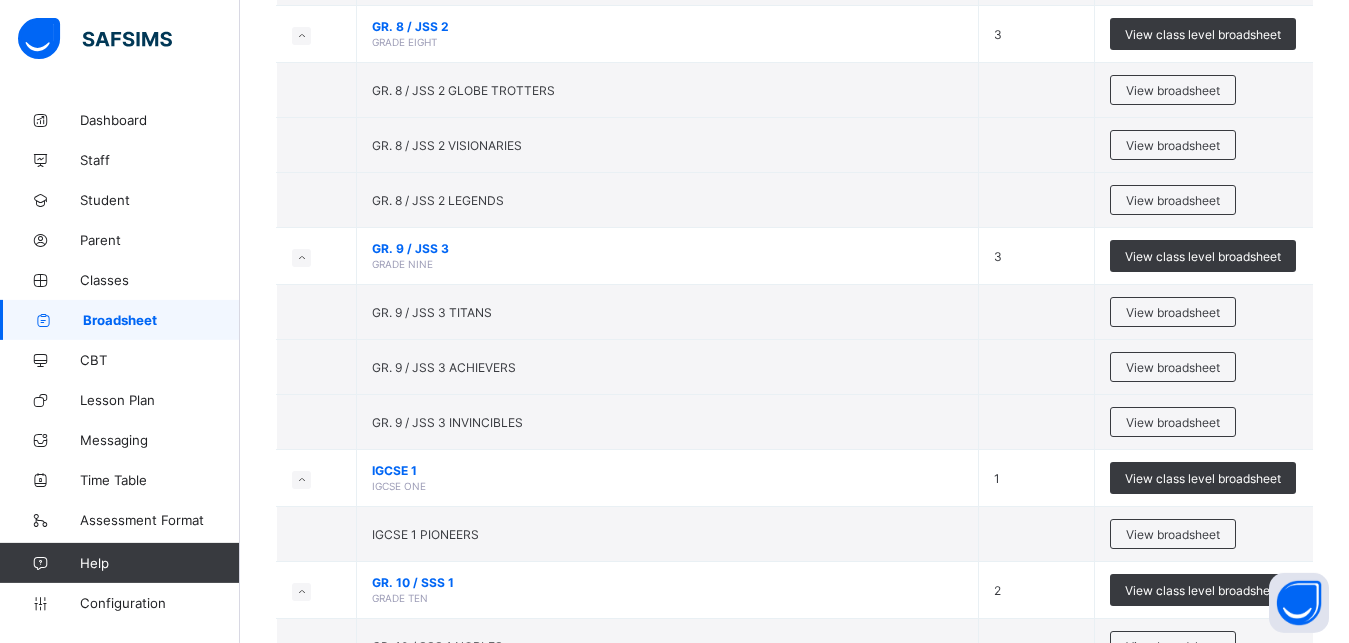 scroll, scrollTop: 452, scrollLeft: 0, axis: vertical 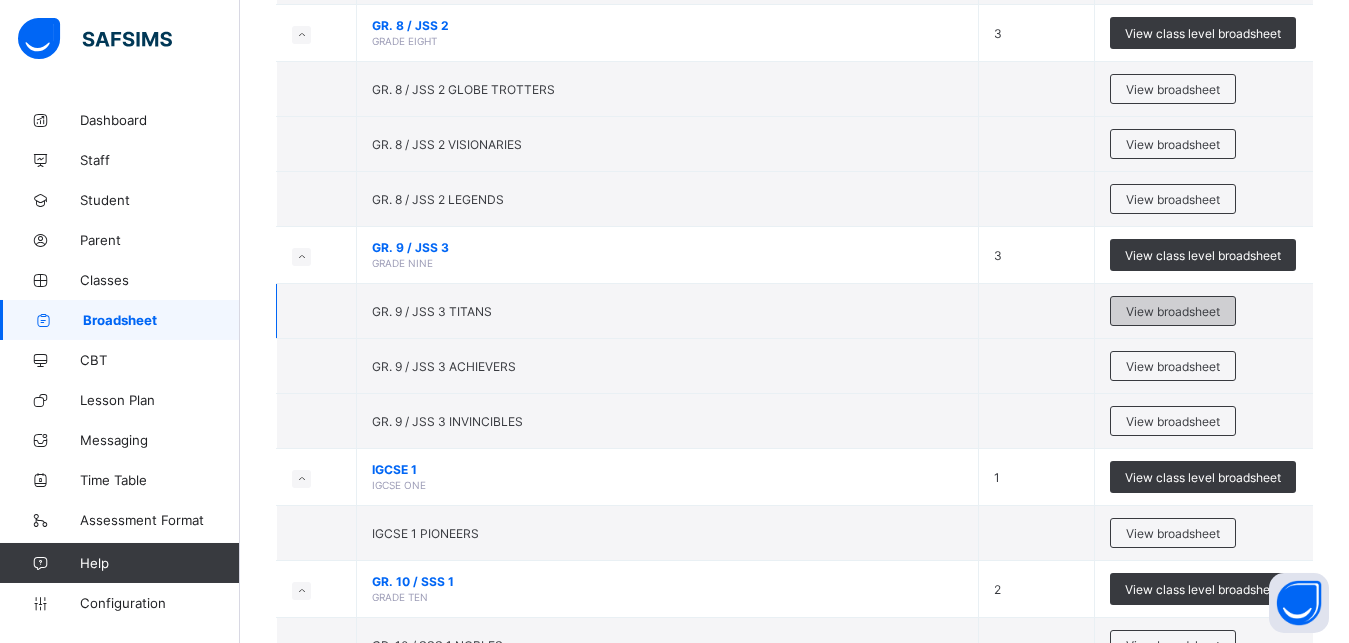 click on "View broadsheet" at bounding box center (1173, 311) 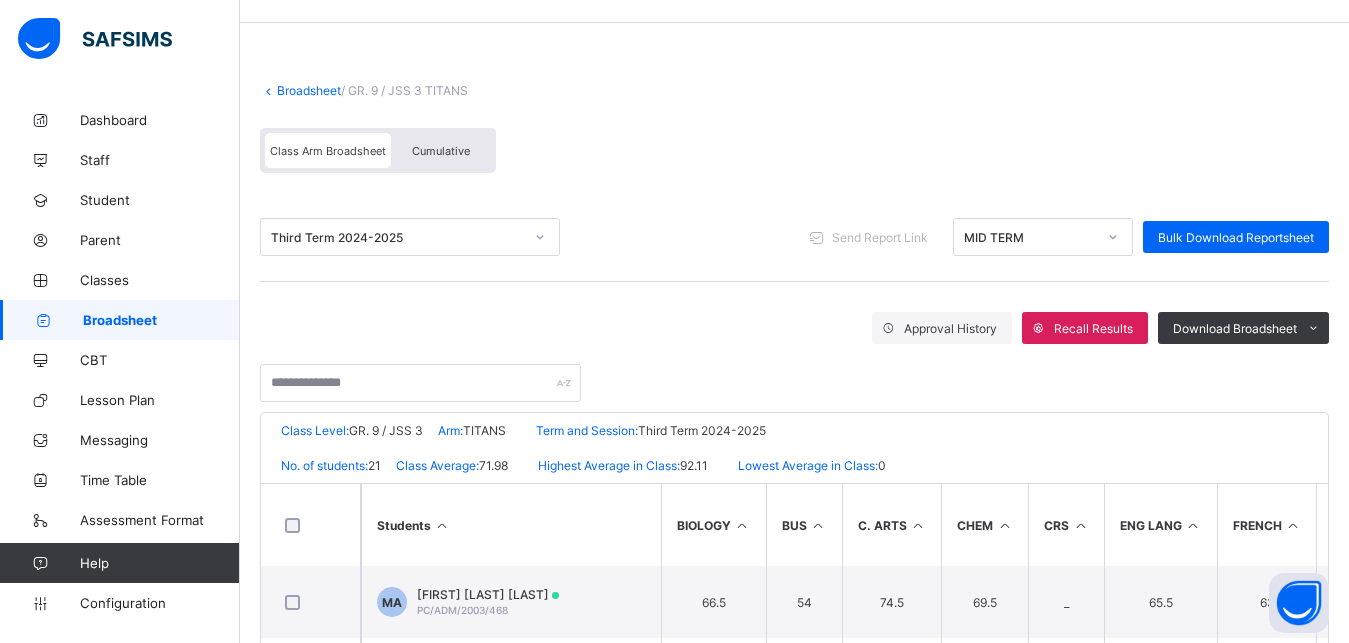 scroll, scrollTop: 91, scrollLeft: 0, axis: vertical 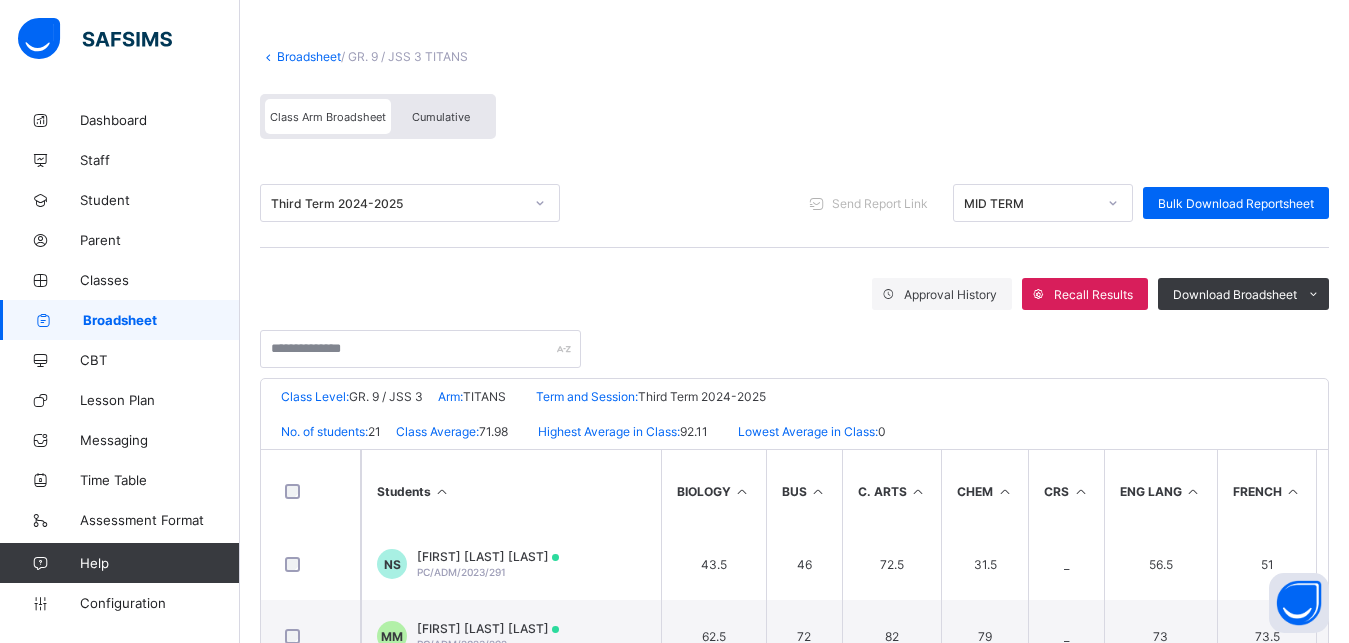 click 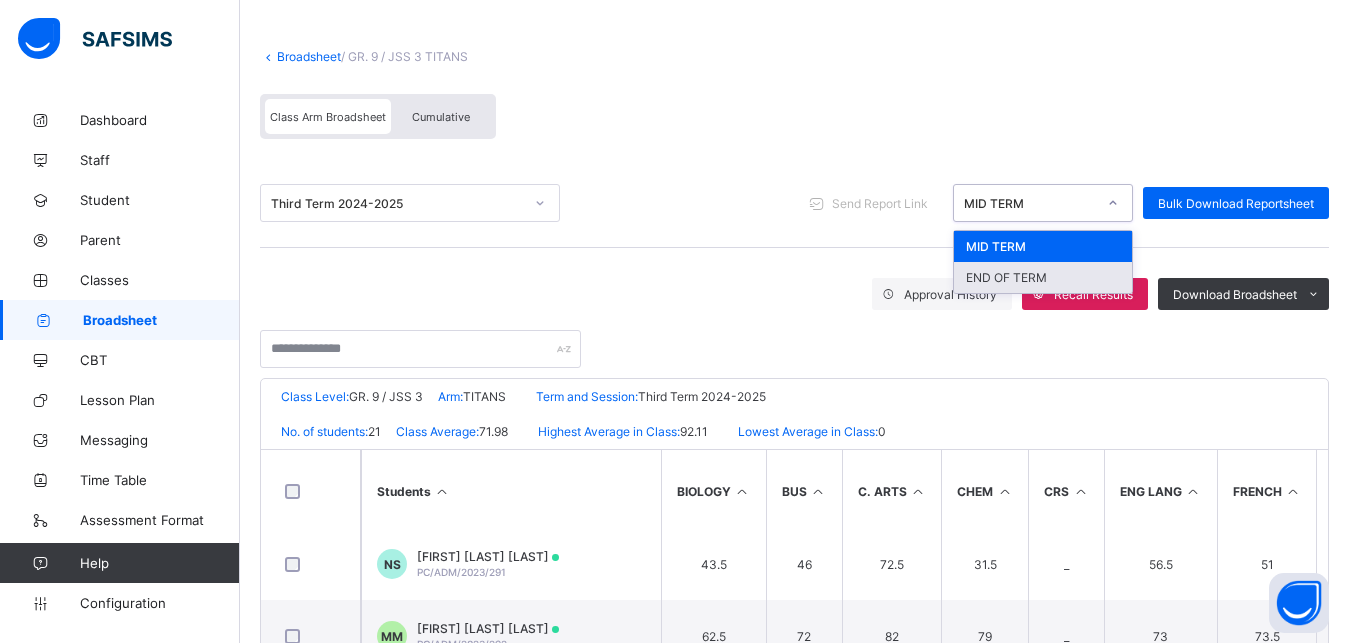 click on "END OF TERM" at bounding box center [1043, 277] 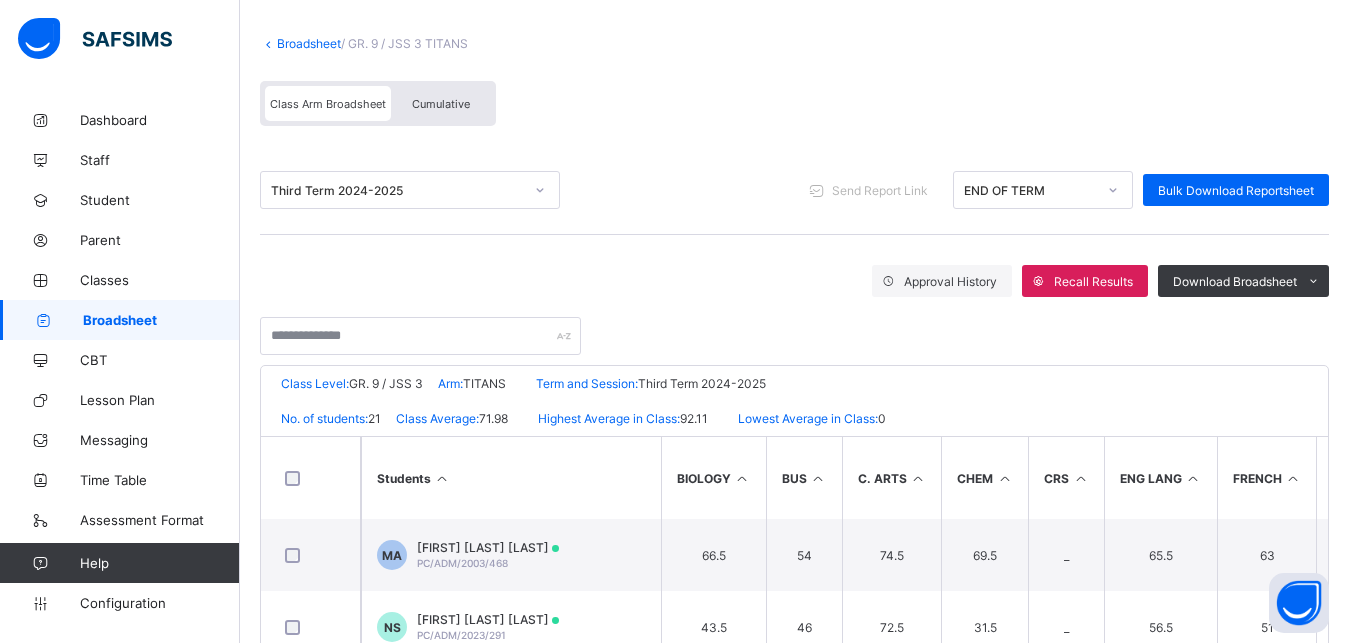 scroll, scrollTop: 142, scrollLeft: 0, axis: vertical 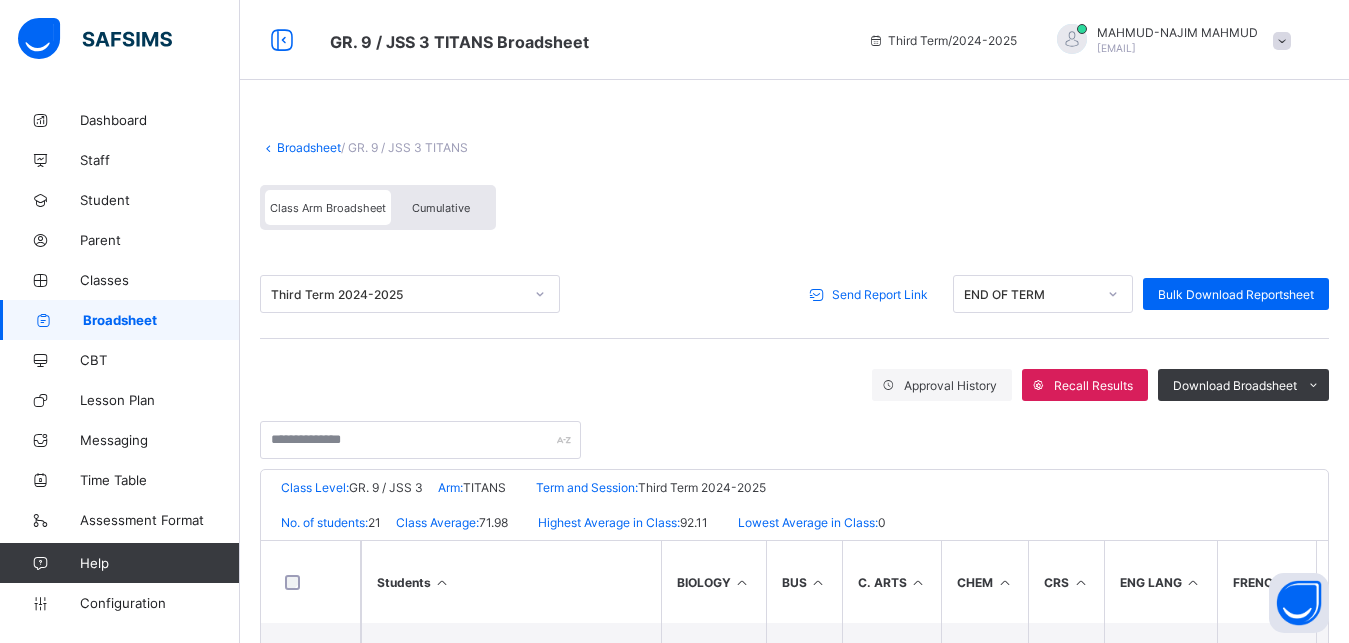 click on "Send Report Link" at bounding box center [880, 294] 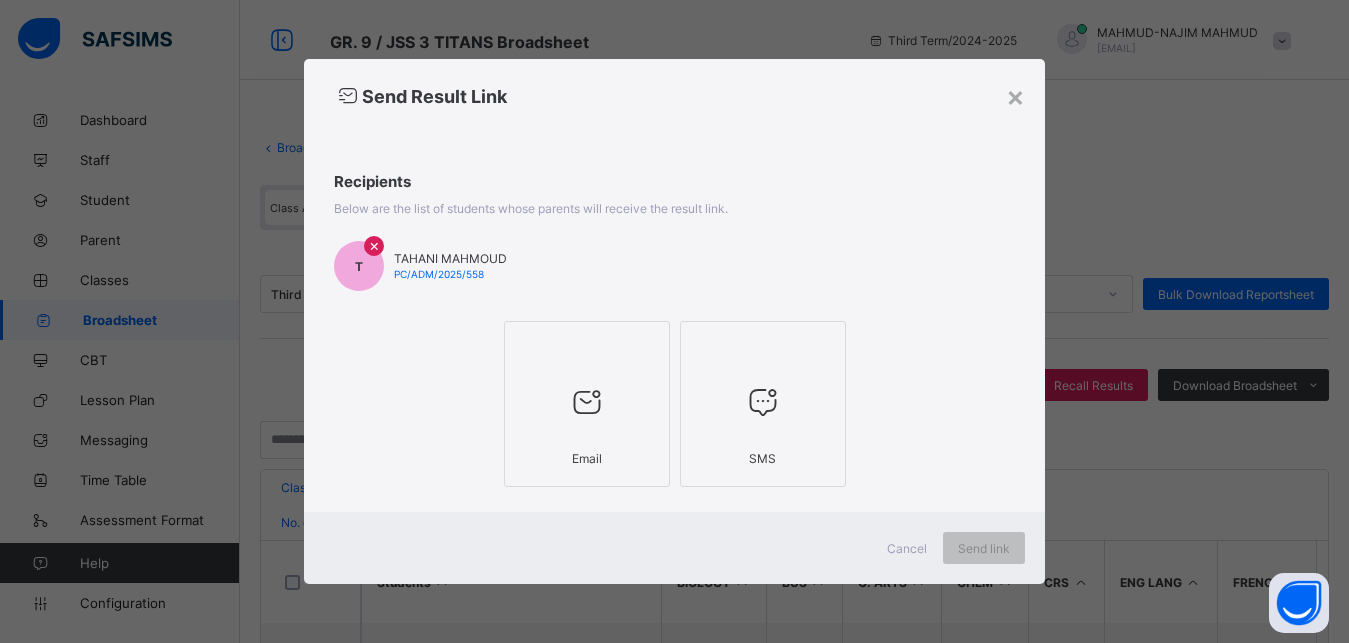 click at bounding box center (587, 401) 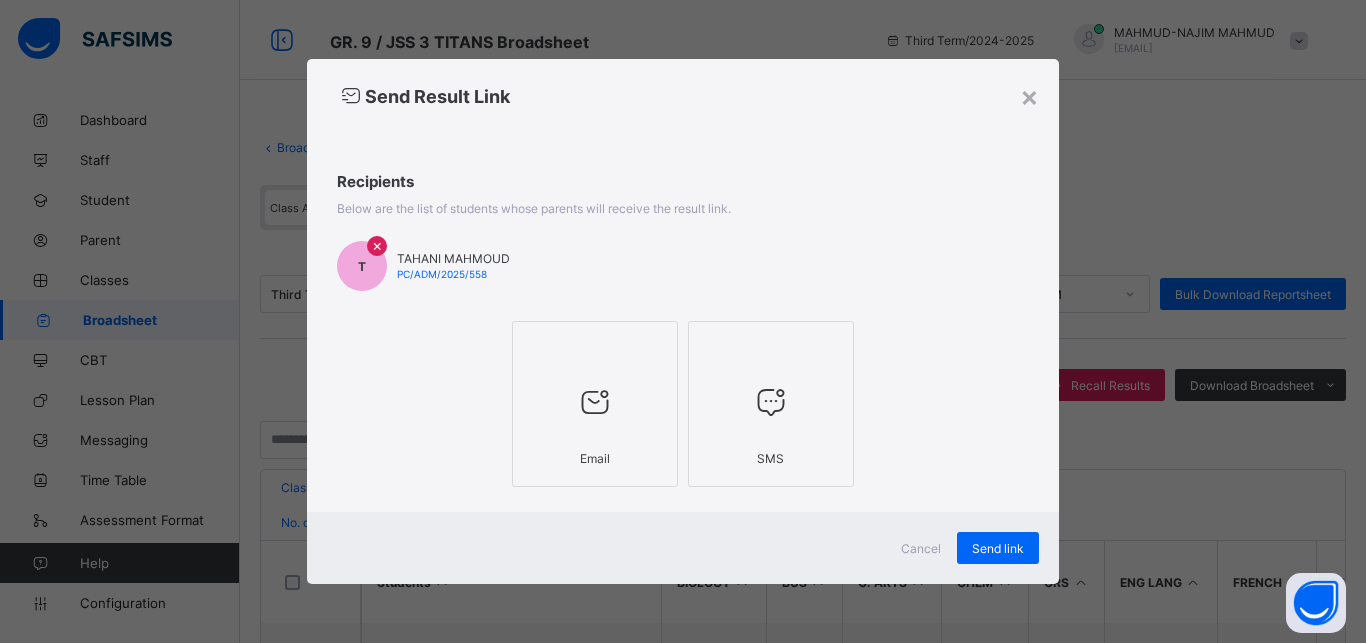 click at bounding box center (771, 401) 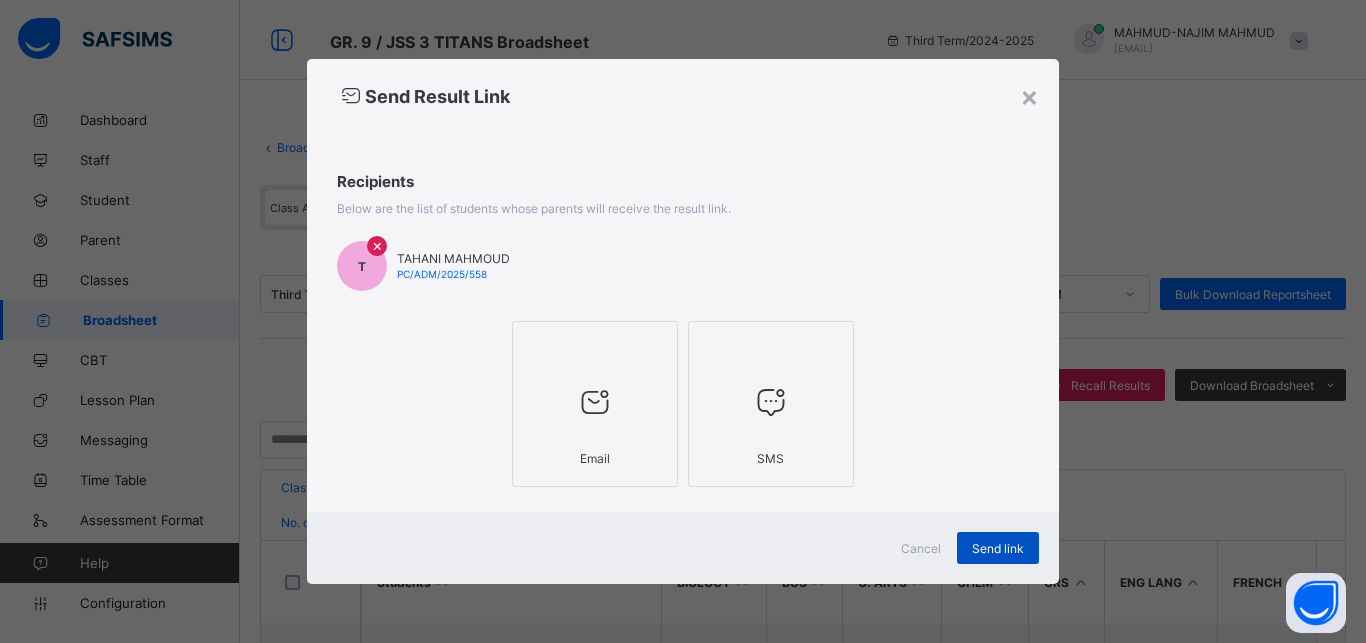 click on "Send link" at bounding box center [998, 548] 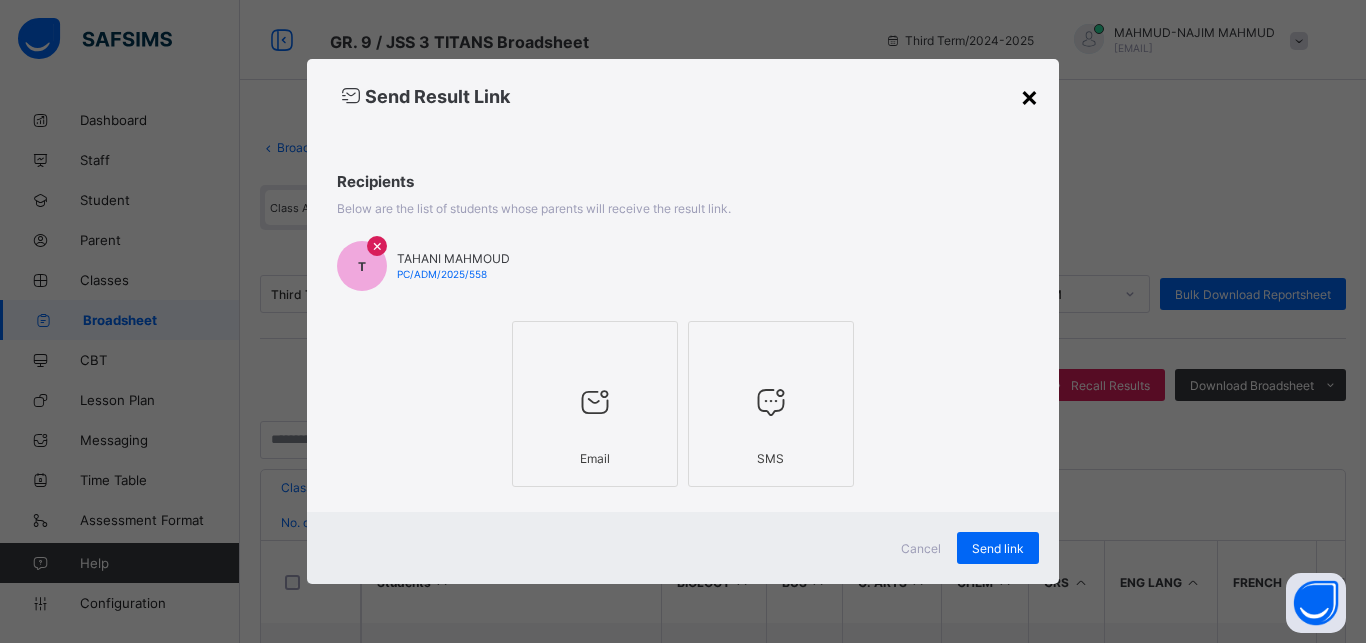 click on "×" at bounding box center (1029, 96) 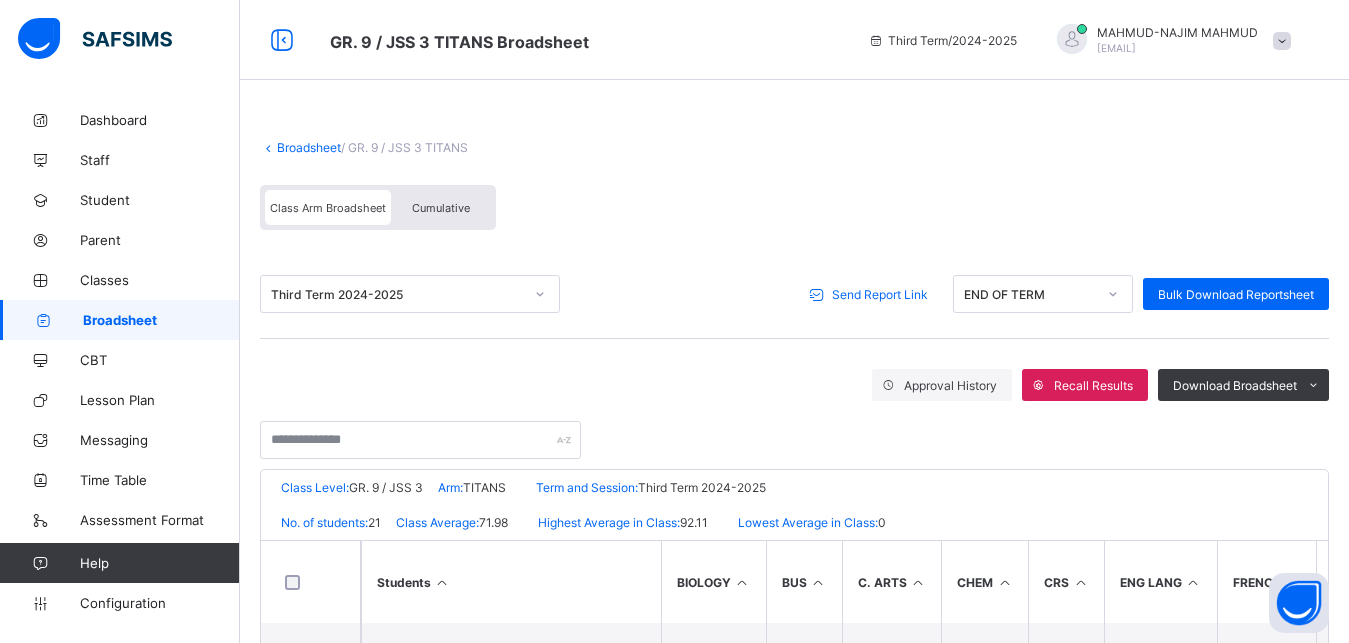 click on "END OF TERM" at bounding box center (1030, 294) 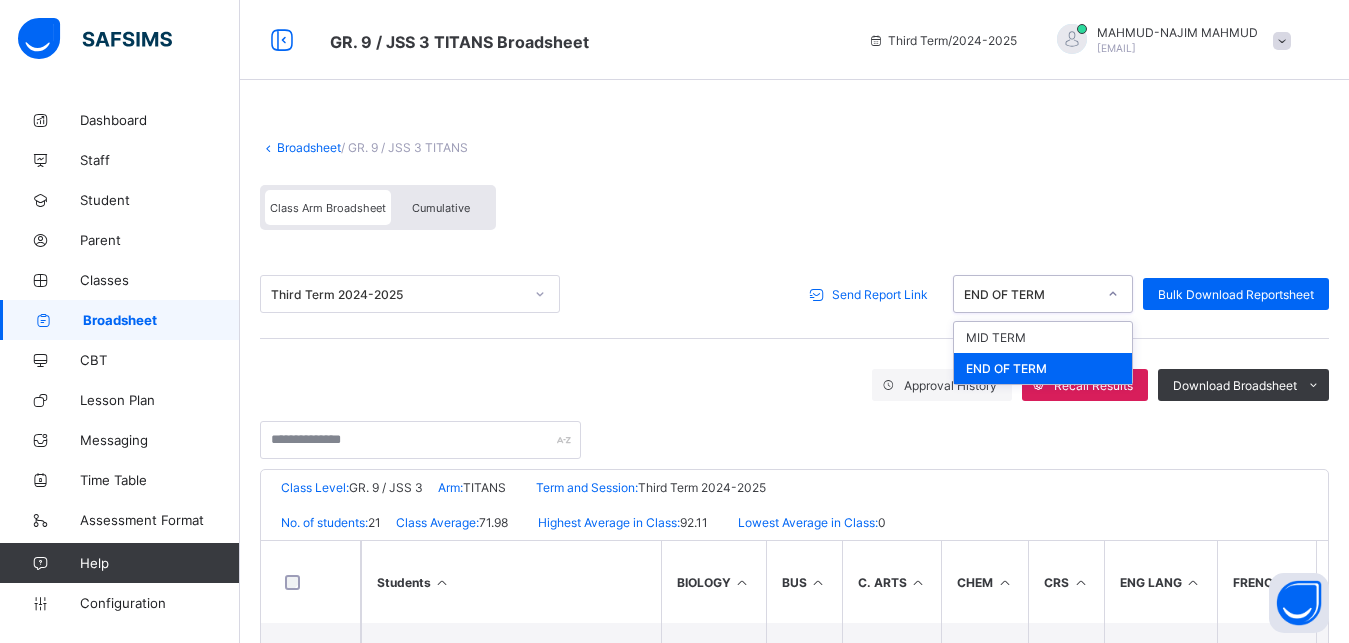 click on "END OF TERM" at bounding box center [1043, 368] 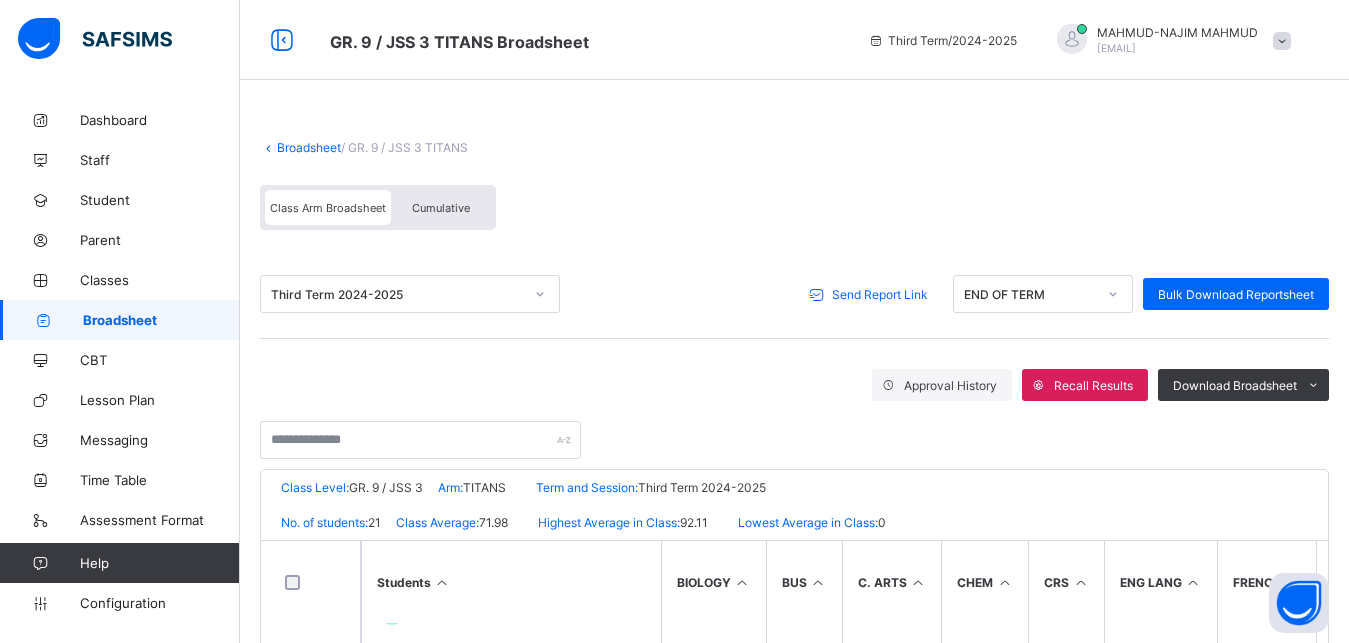 scroll, scrollTop: 161, scrollLeft: 0, axis: vertical 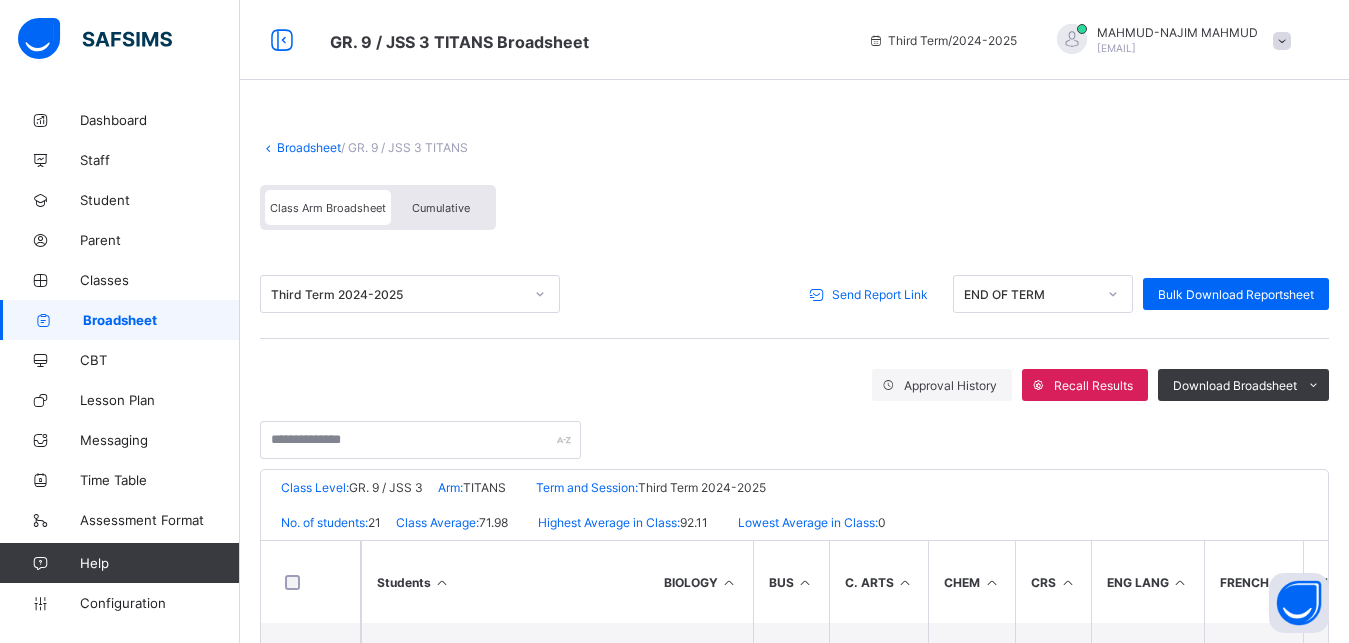 click on "Send Report Link" at bounding box center (871, 294) 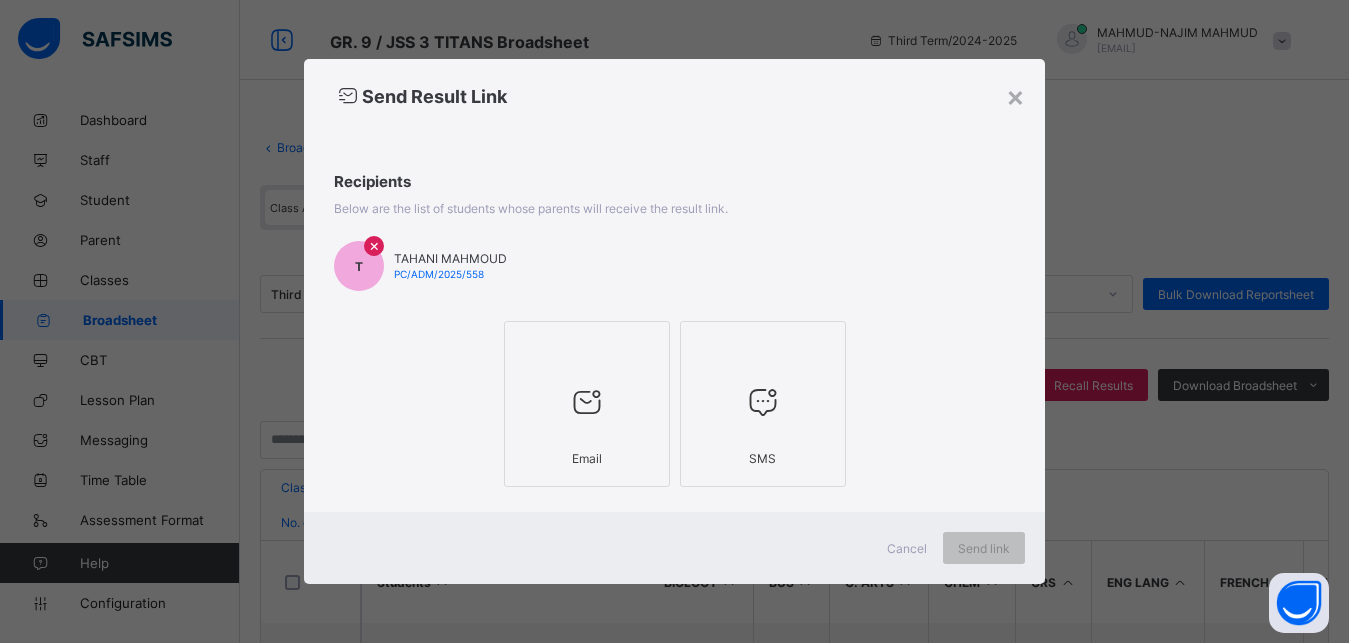 click on "Email" at bounding box center [587, 458] 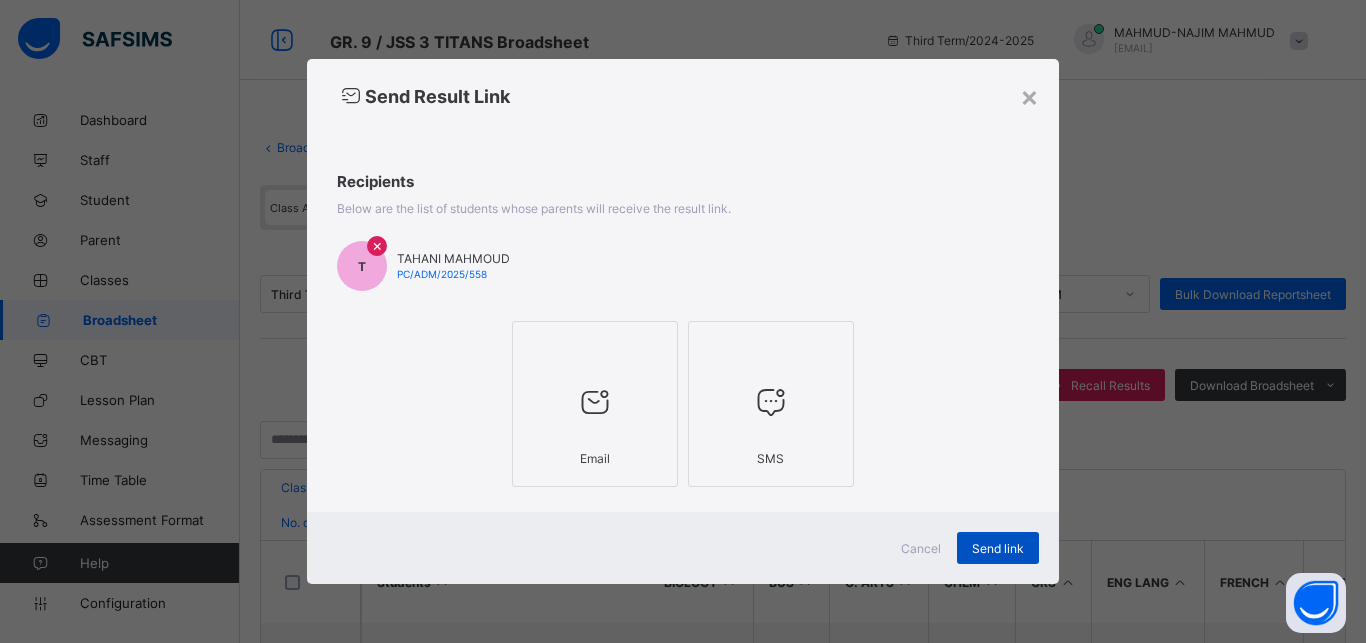 click on "Send link" at bounding box center (998, 548) 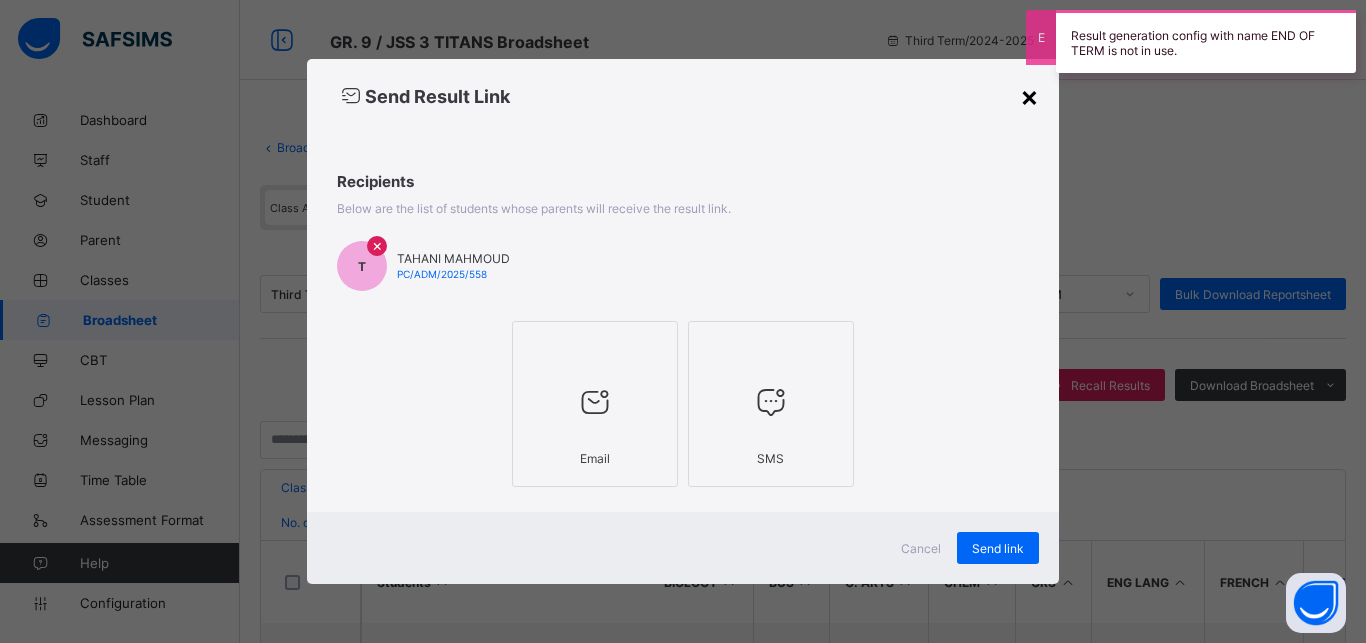 click on "×" at bounding box center [1029, 96] 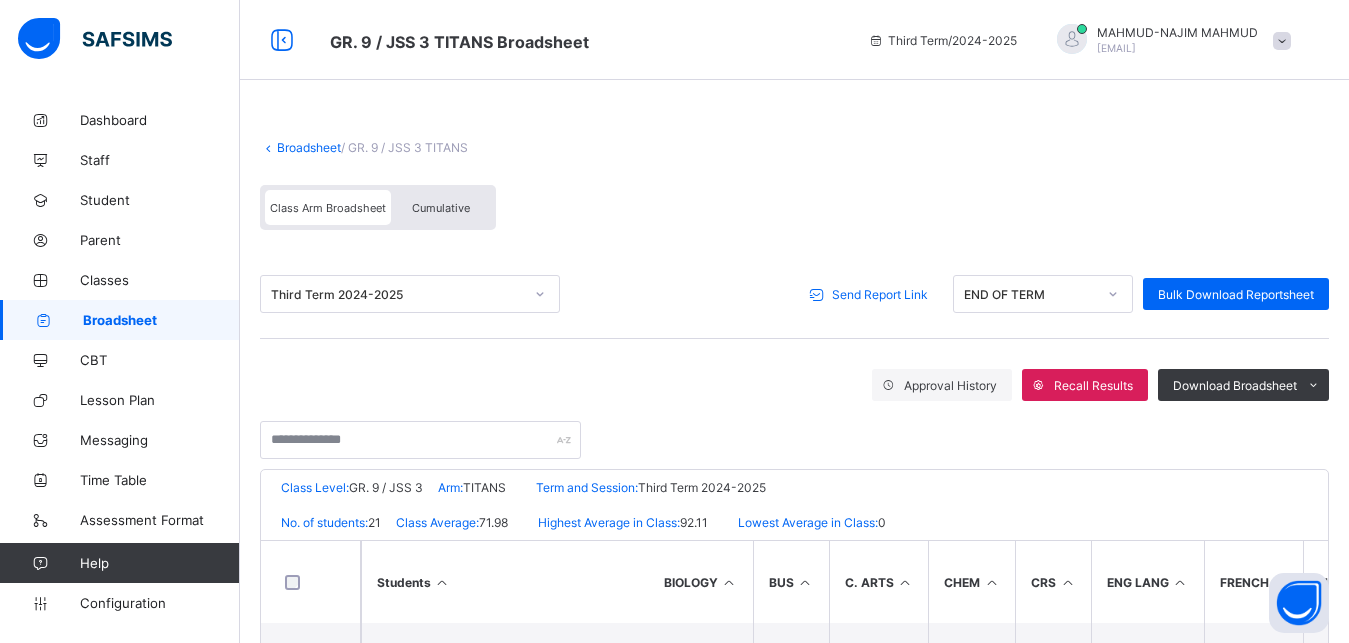 click on "Send Report Link" at bounding box center [880, 294] 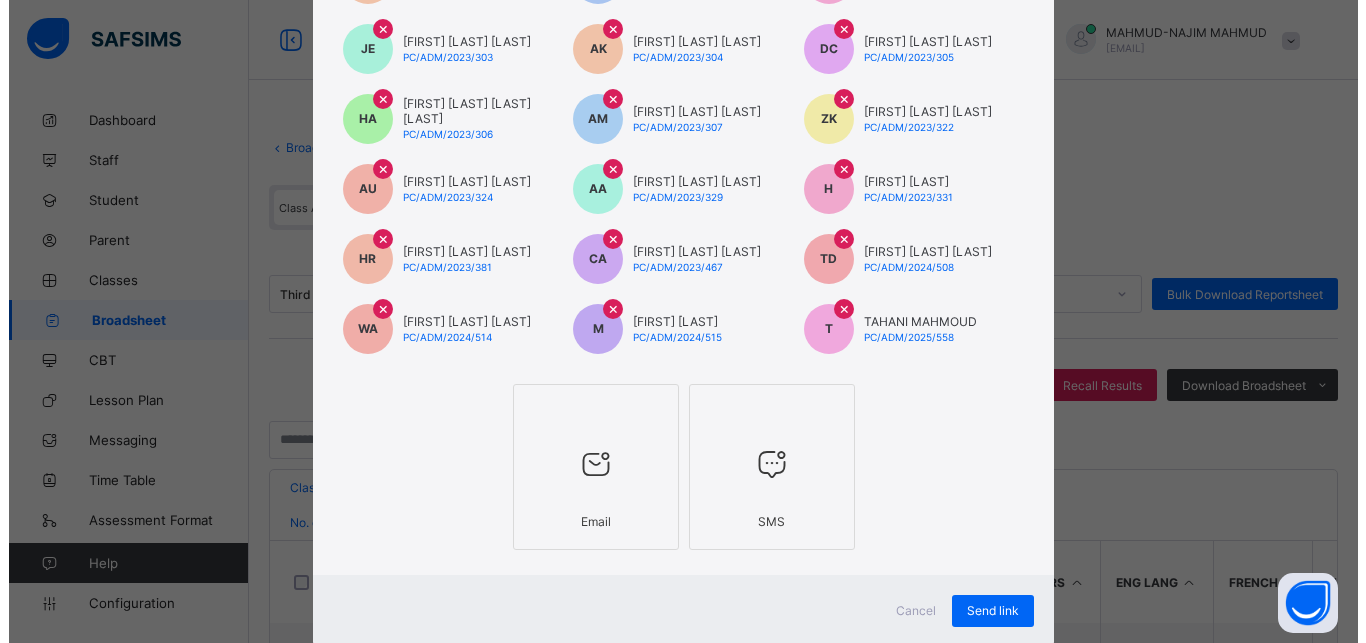 scroll, scrollTop: 403, scrollLeft: 0, axis: vertical 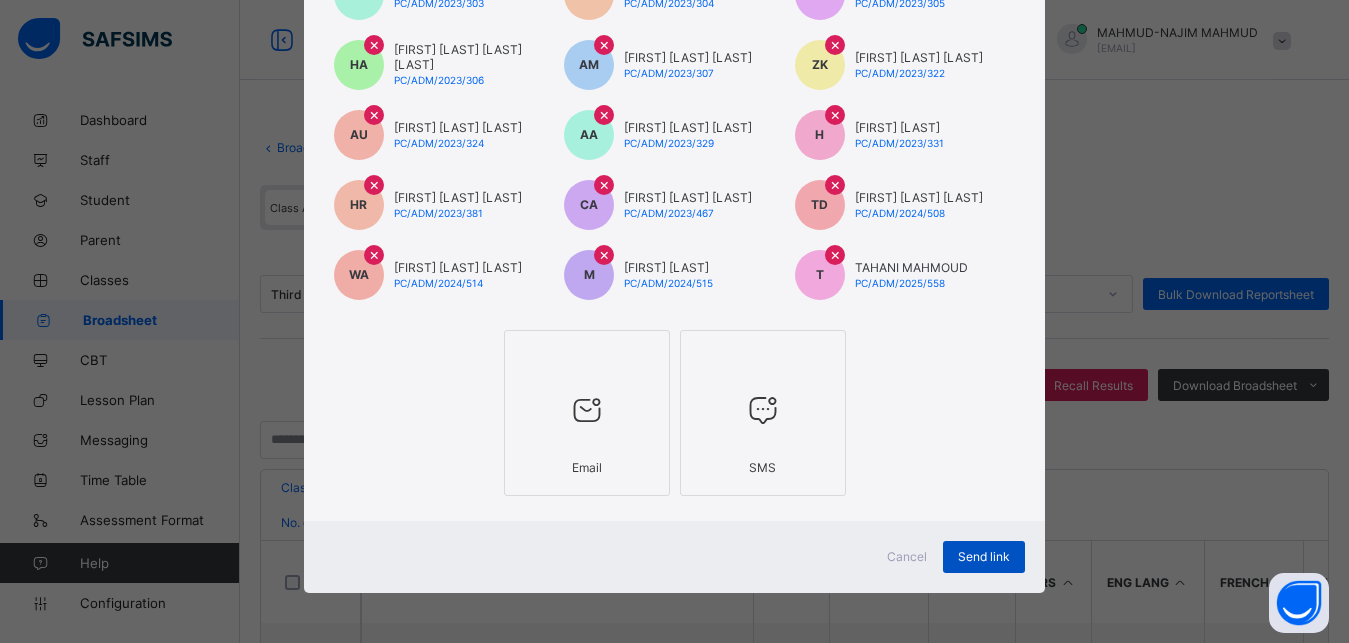 click on "Send link" at bounding box center [984, 557] 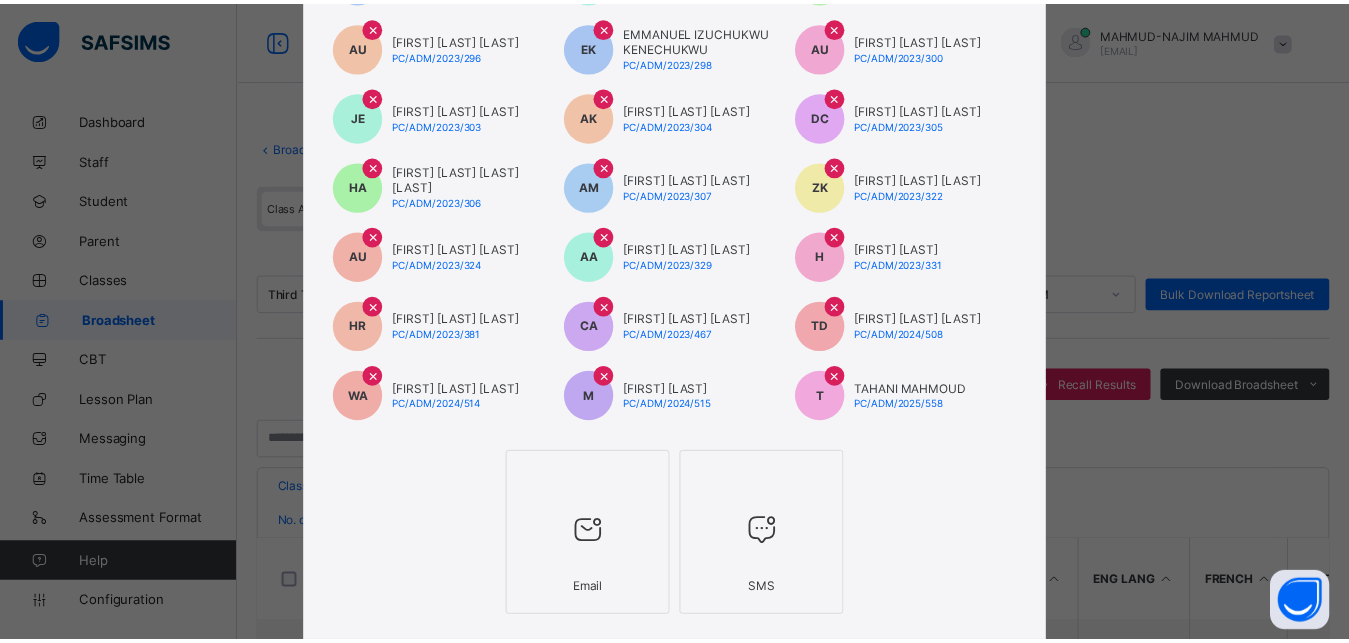 scroll, scrollTop: 0, scrollLeft: 0, axis: both 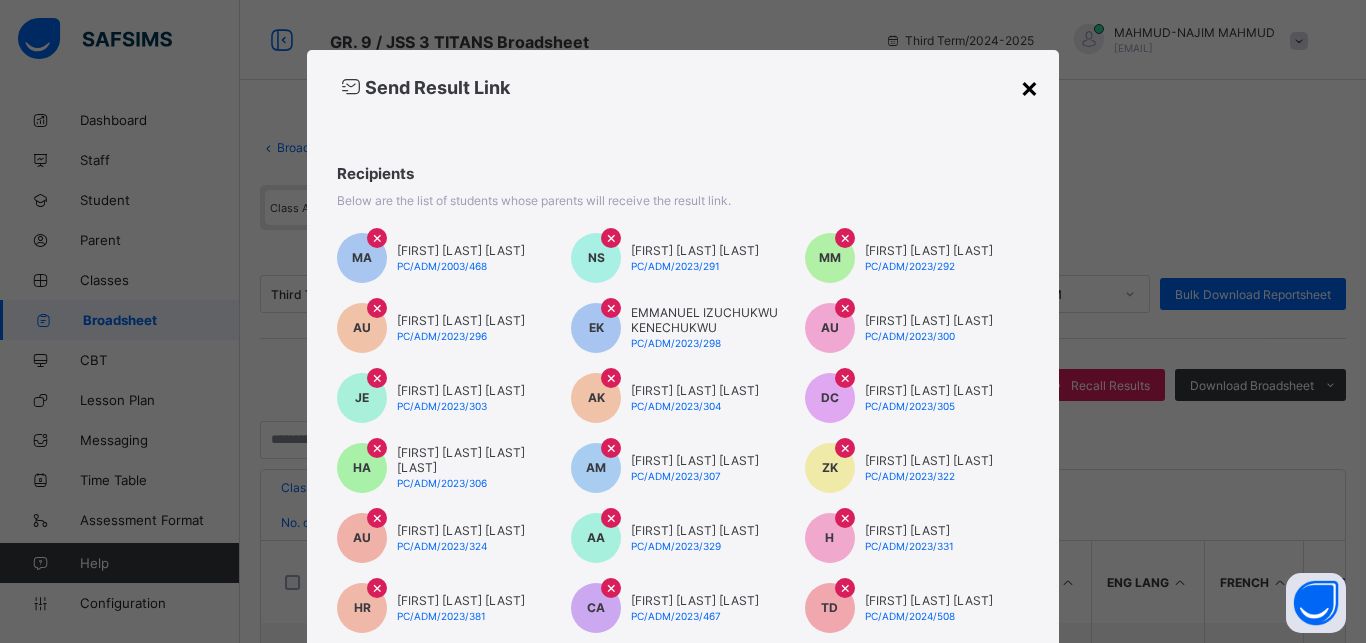 click on "×" at bounding box center [1029, 87] 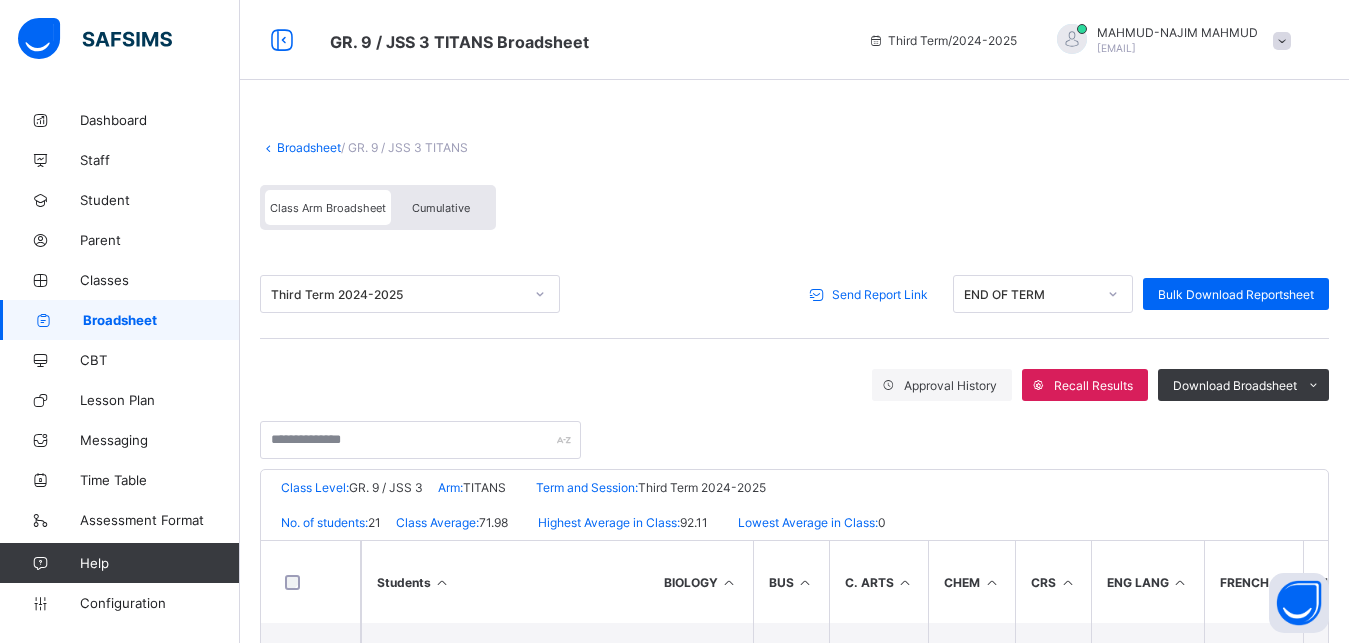 click on "Class Arm Broadsheet" at bounding box center (328, 207) 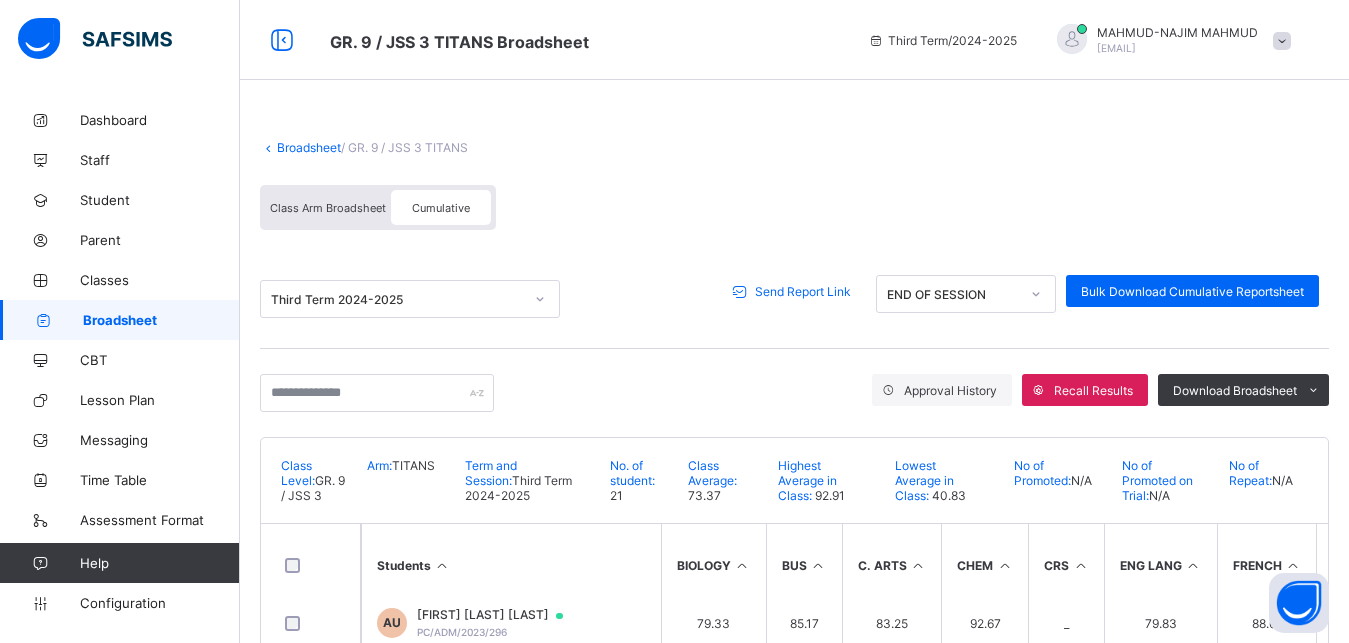 scroll, scrollTop: 310, scrollLeft: 0, axis: vertical 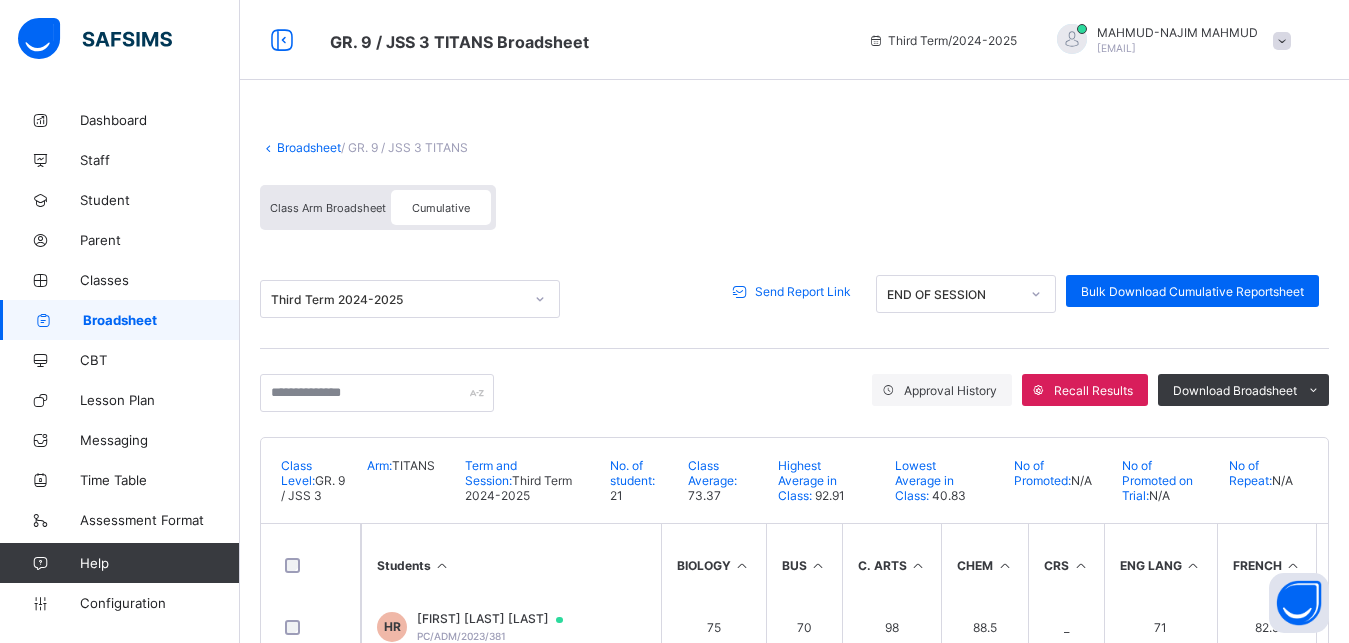 click on "Send Report Link" at bounding box center [803, 291] 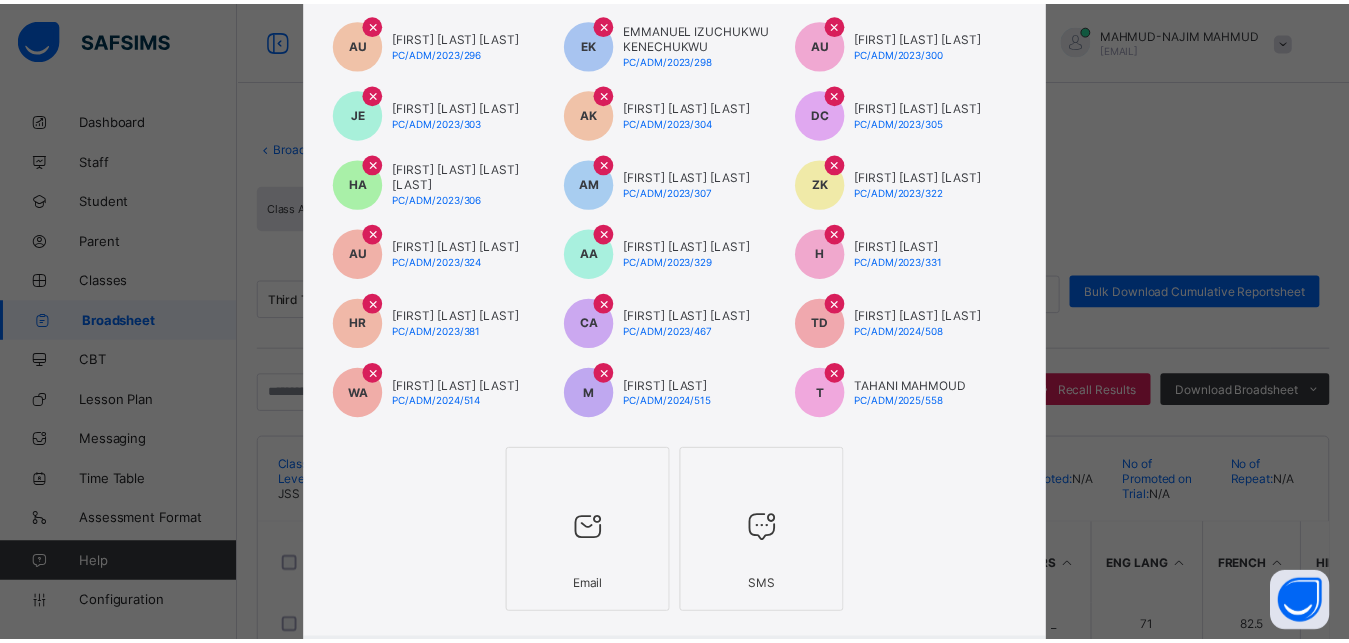 scroll, scrollTop: 403, scrollLeft: 0, axis: vertical 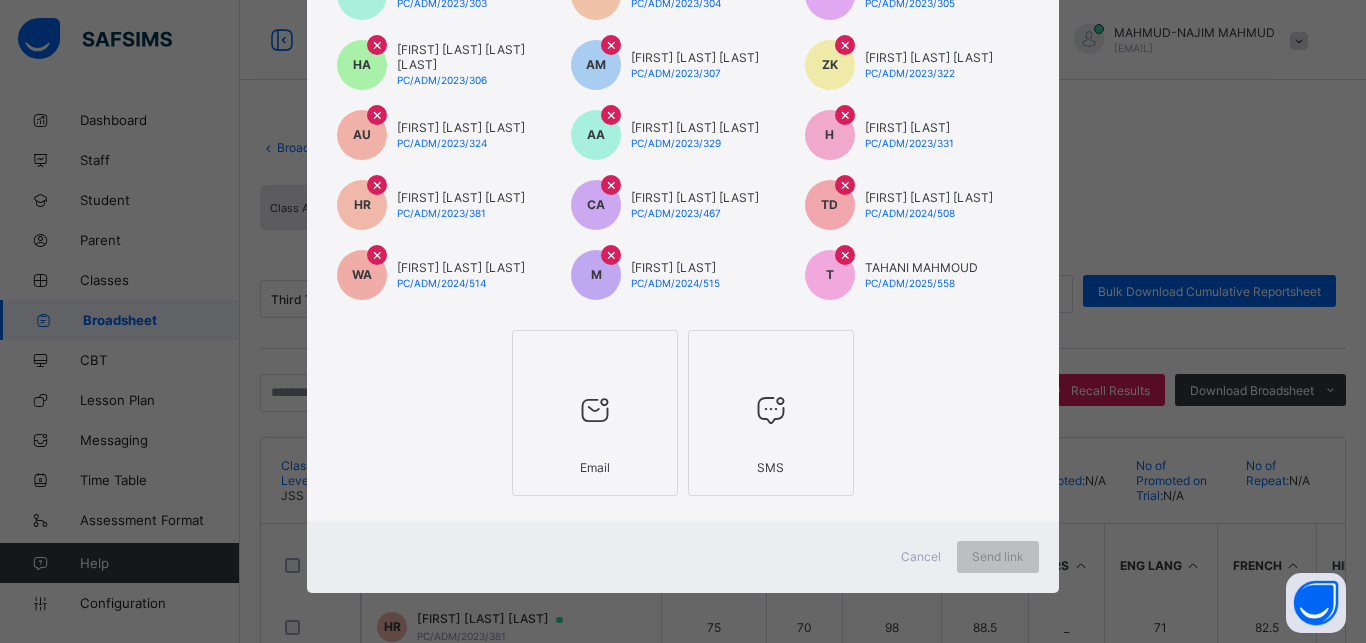 click at bounding box center (595, 410) 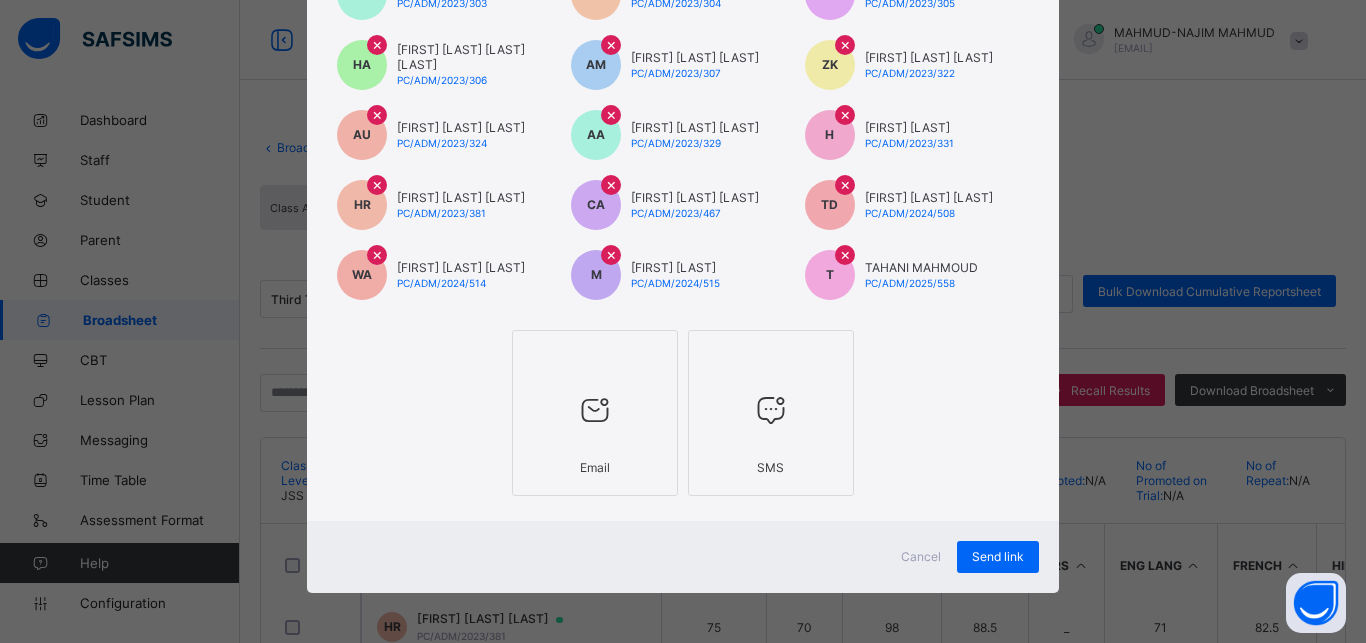click at bounding box center (771, 410) 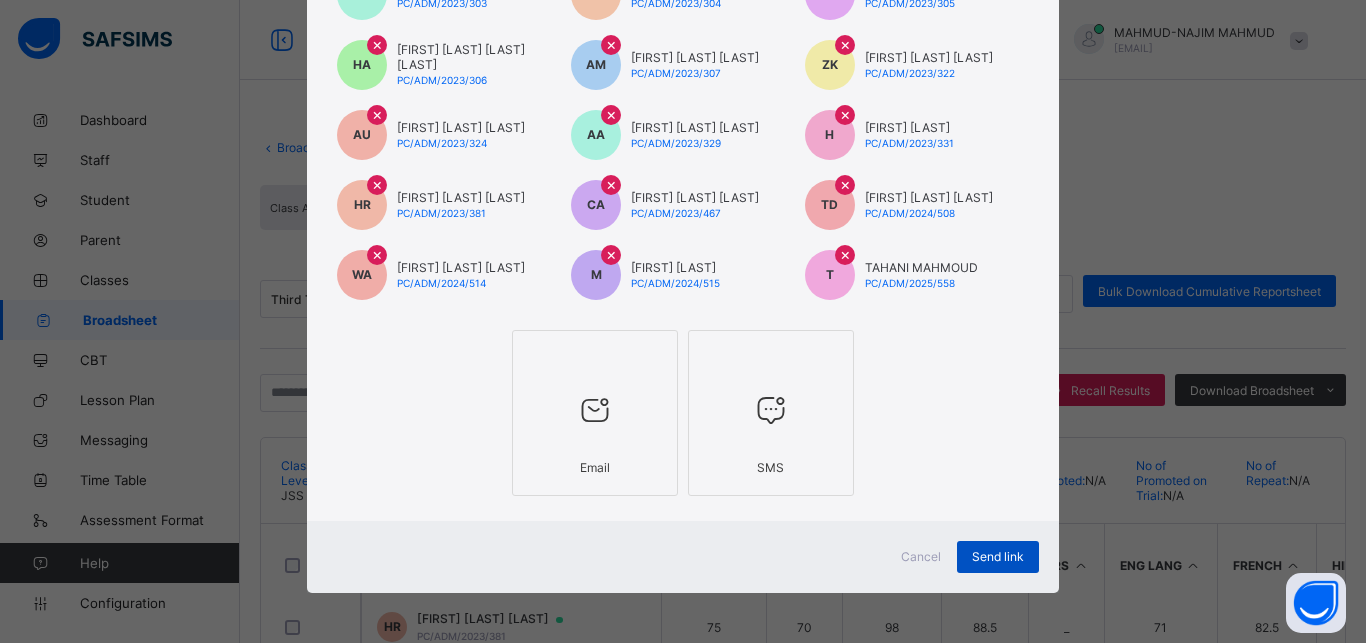 click on "Send link" at bounding box center (998, 556) 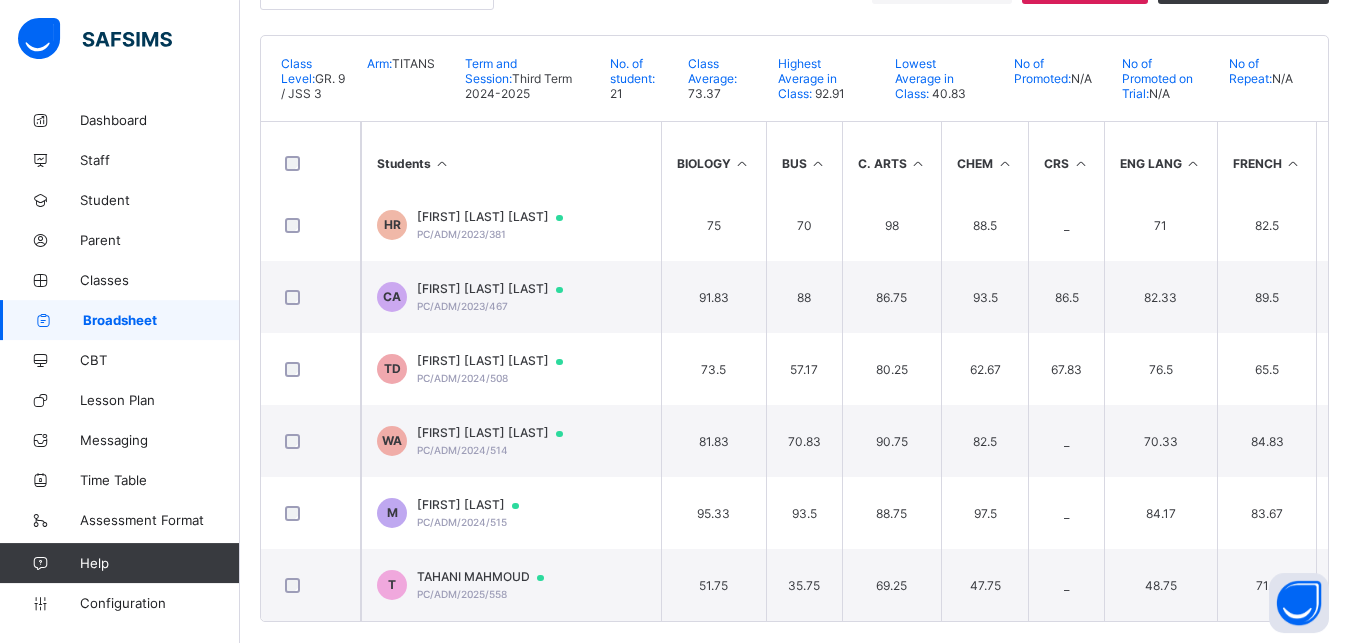 scroll, scrollTop: 421, scrollLeft: 0, axis: vertical 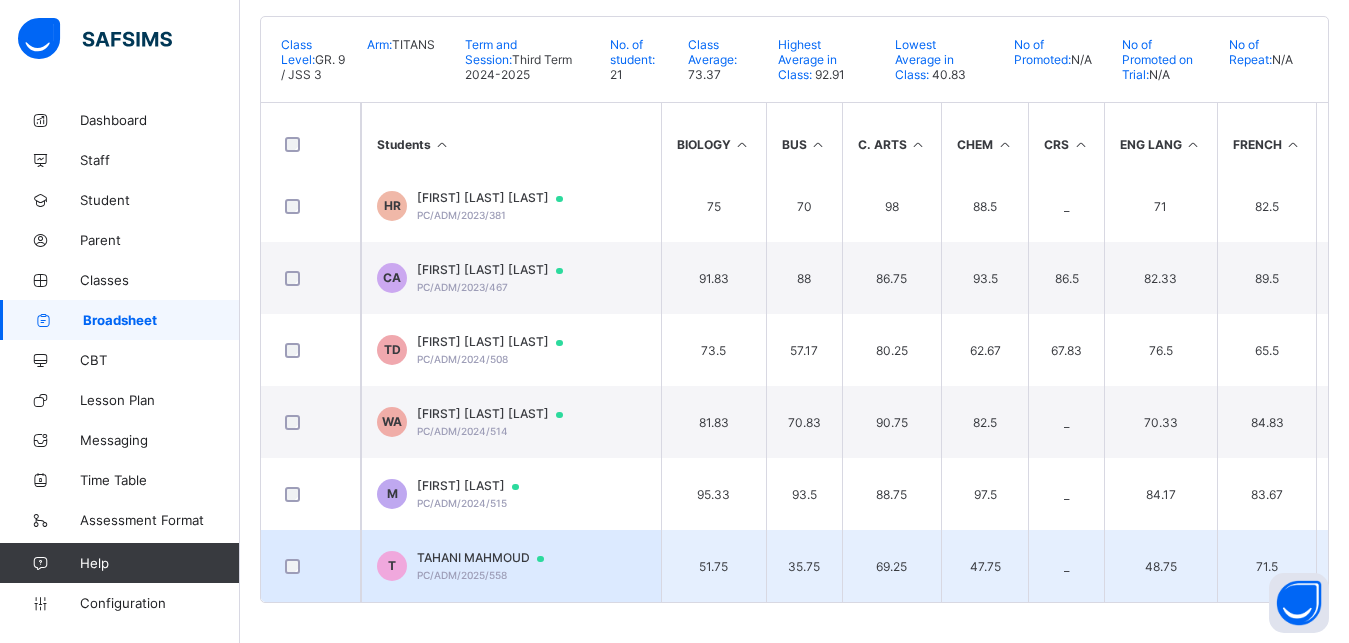 click on "47.75" at bounding box center (984, 566) 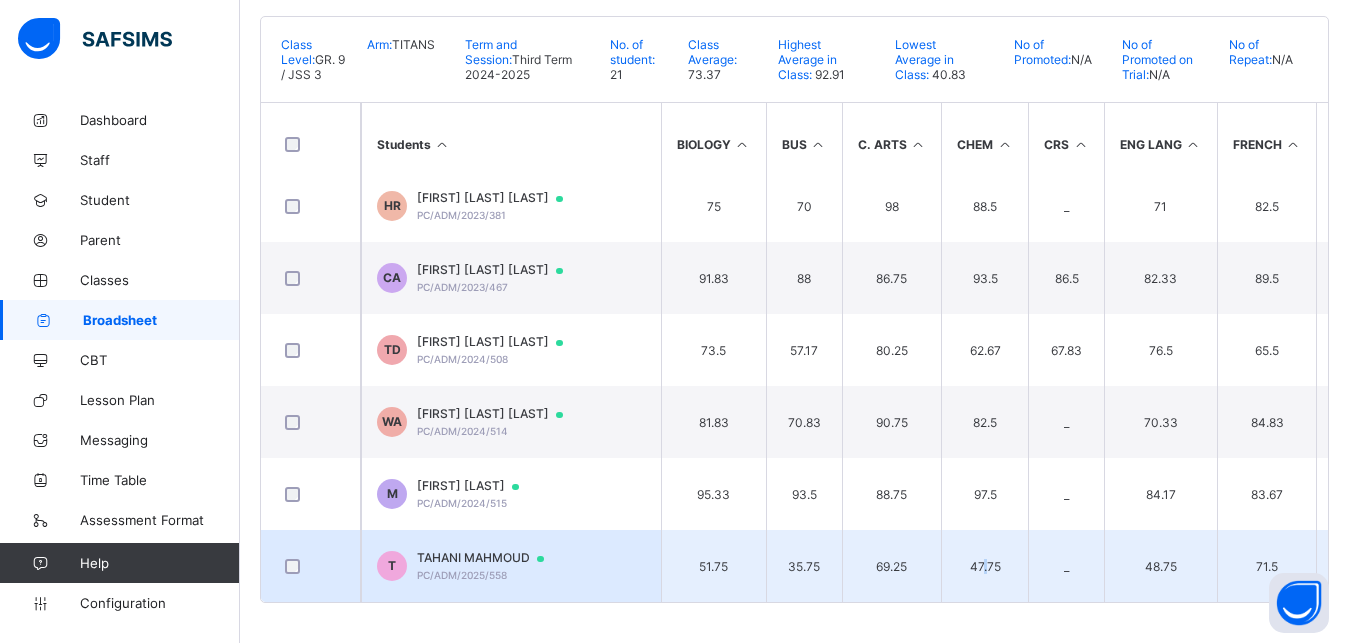 click on "47.75" at bounding box center [984, 566] 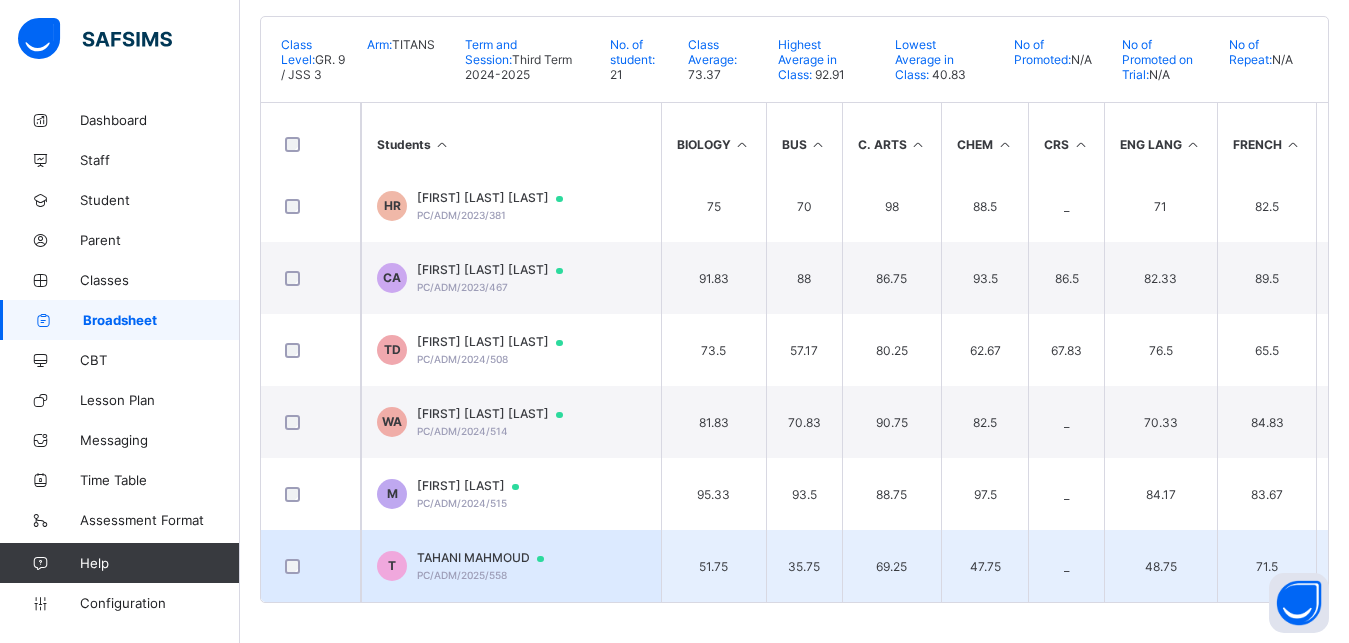 click on "69.25" at bounding box center [892, 566] 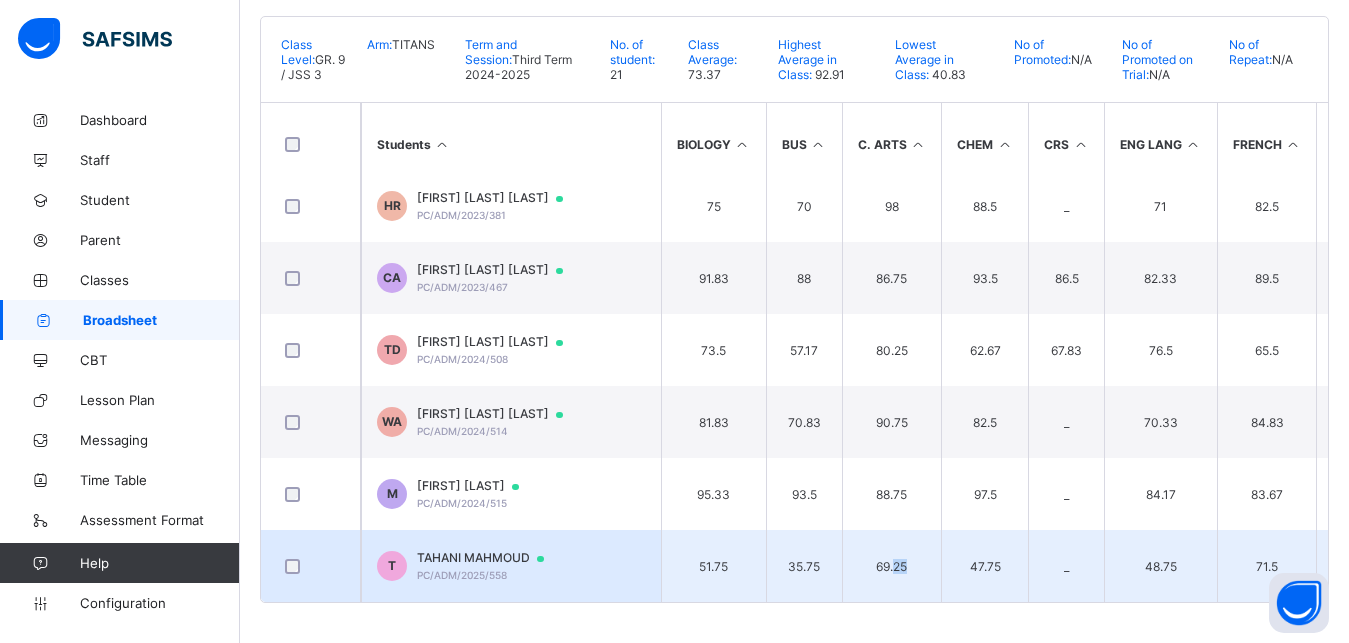 click on "69.25" at bounding box center [892, 566] 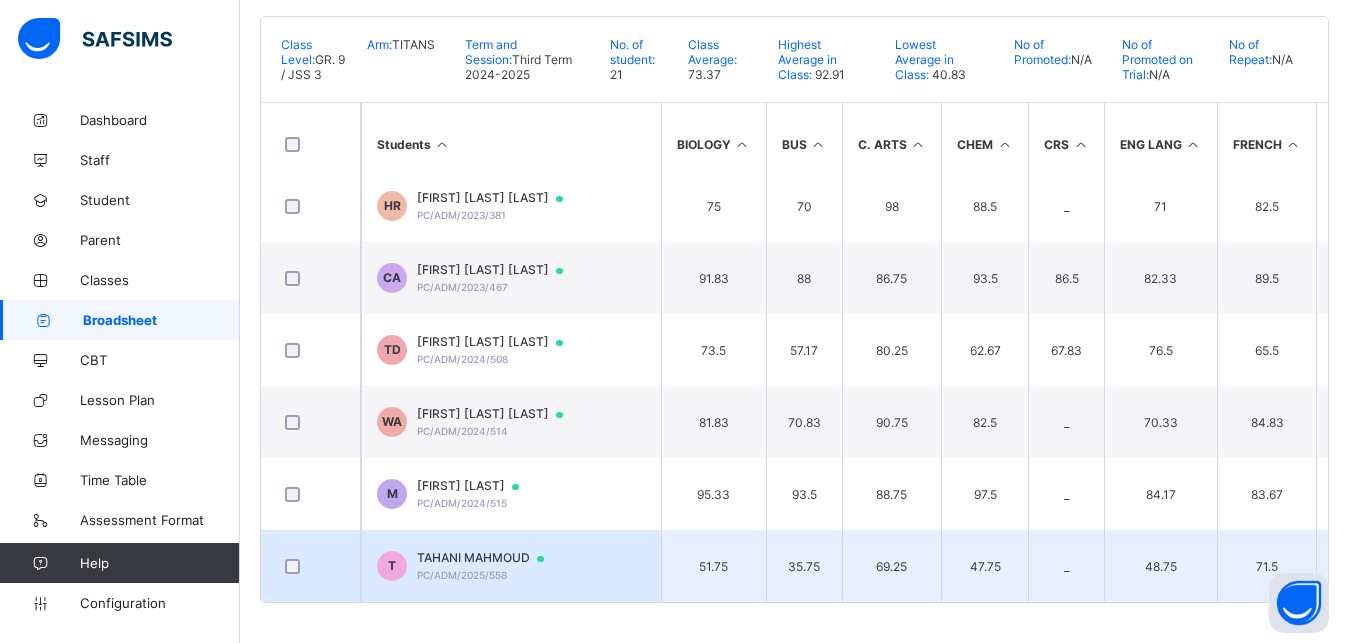 click on "69.25" at bounding box center [892, 566] 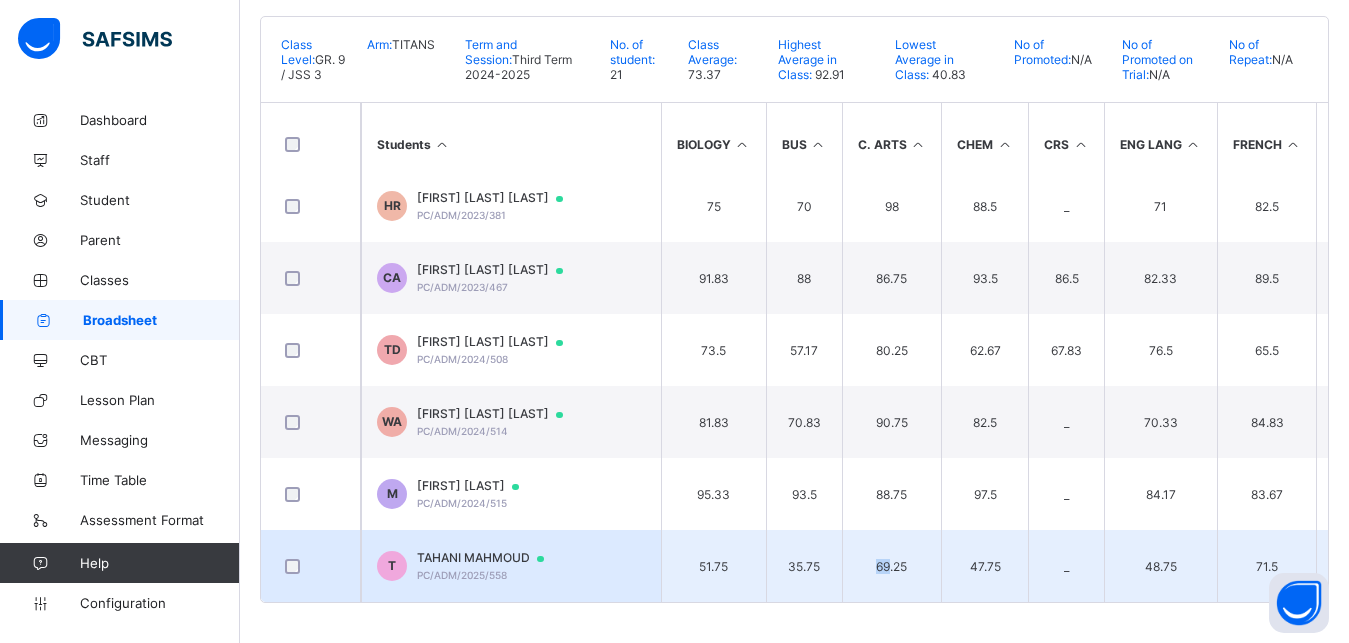 click on "69.25" at bounding box center (892, 566) 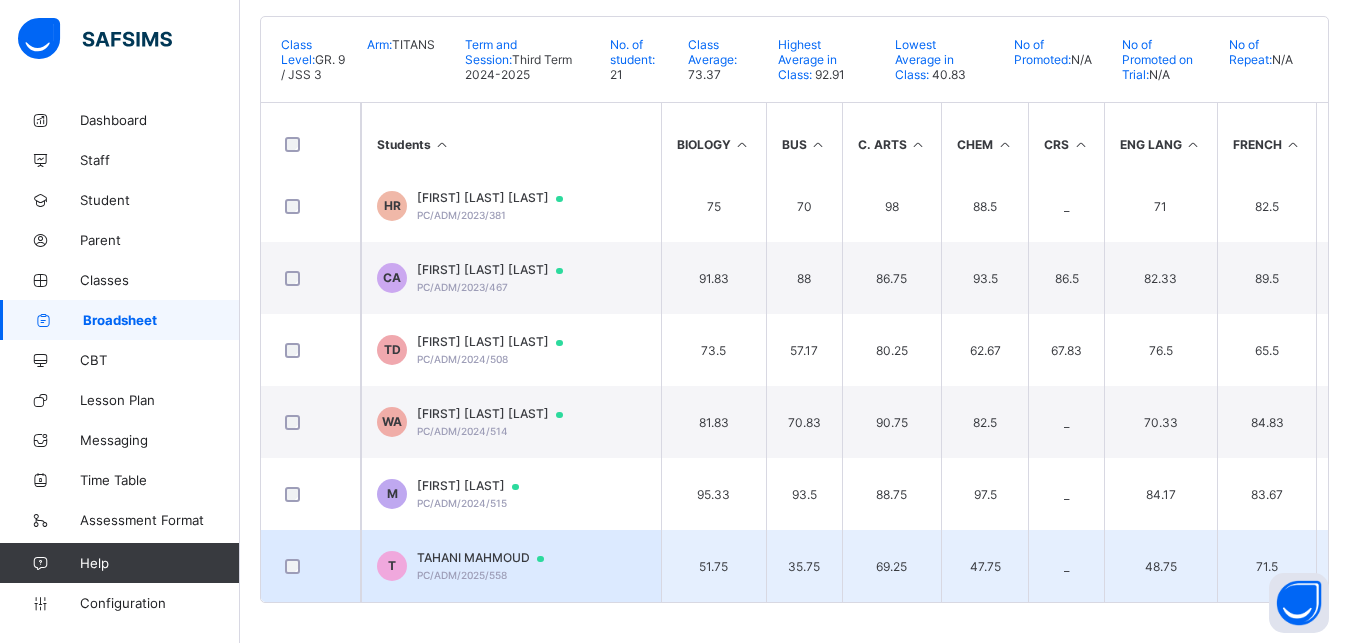 click on "_" at bounding box center [1066, 566] 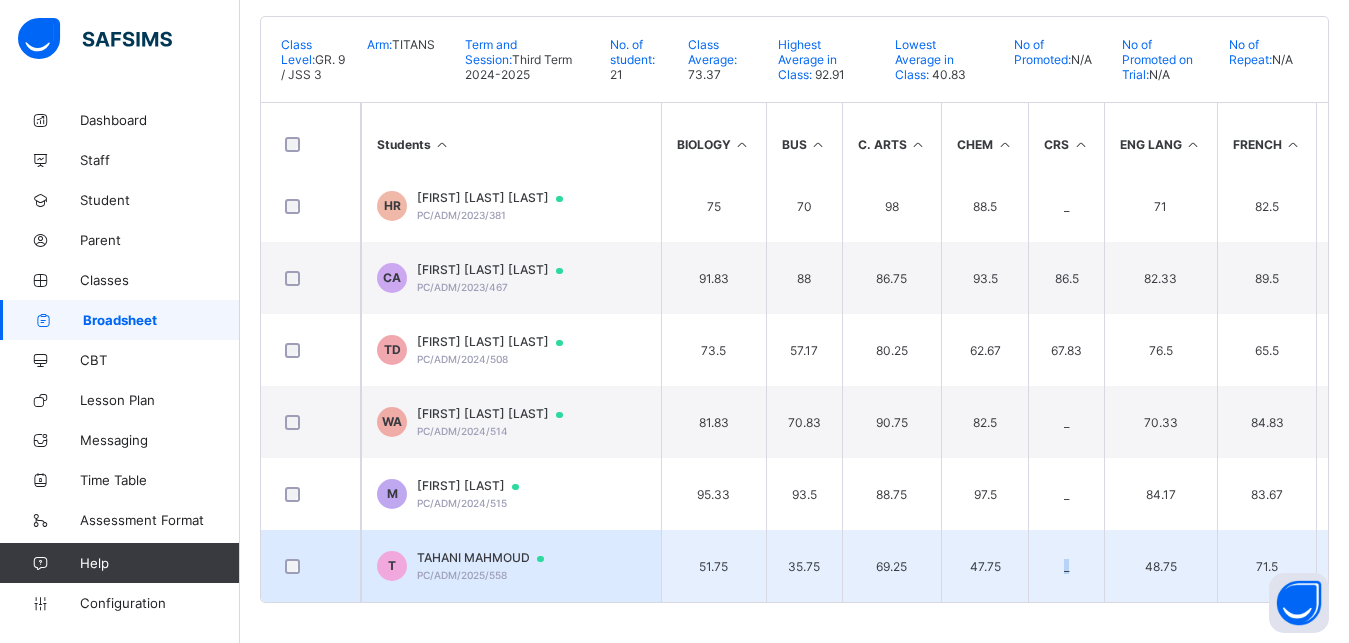 click on "_" at bounding box center (1066, 566) 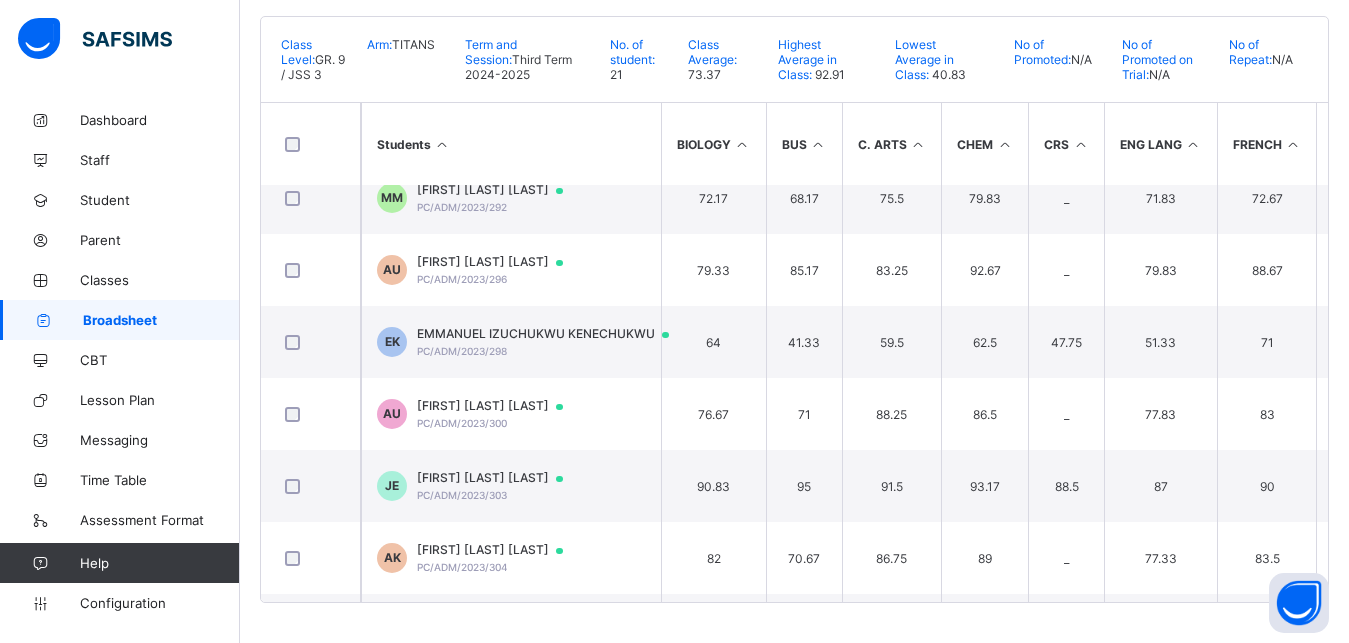 scroll, scrollTop: 0, scrollLeft: 0, axis: both 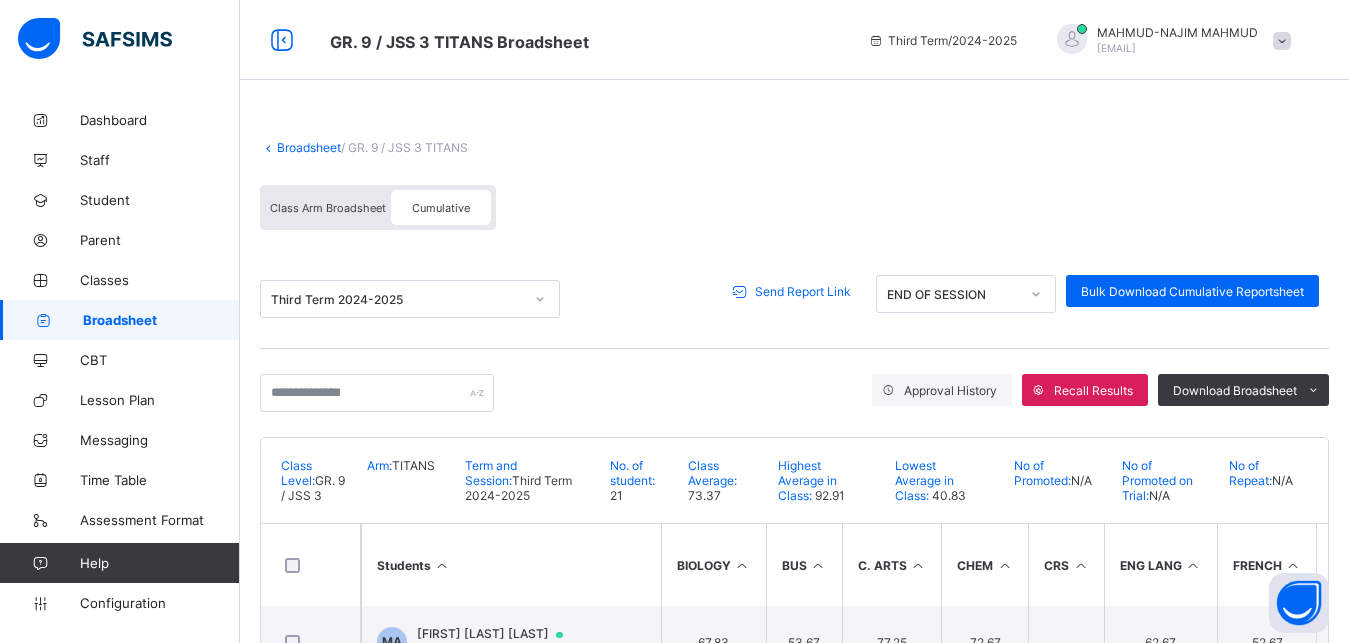 click on "Class Arm Broadsheet" at bounding box center [328, 208] 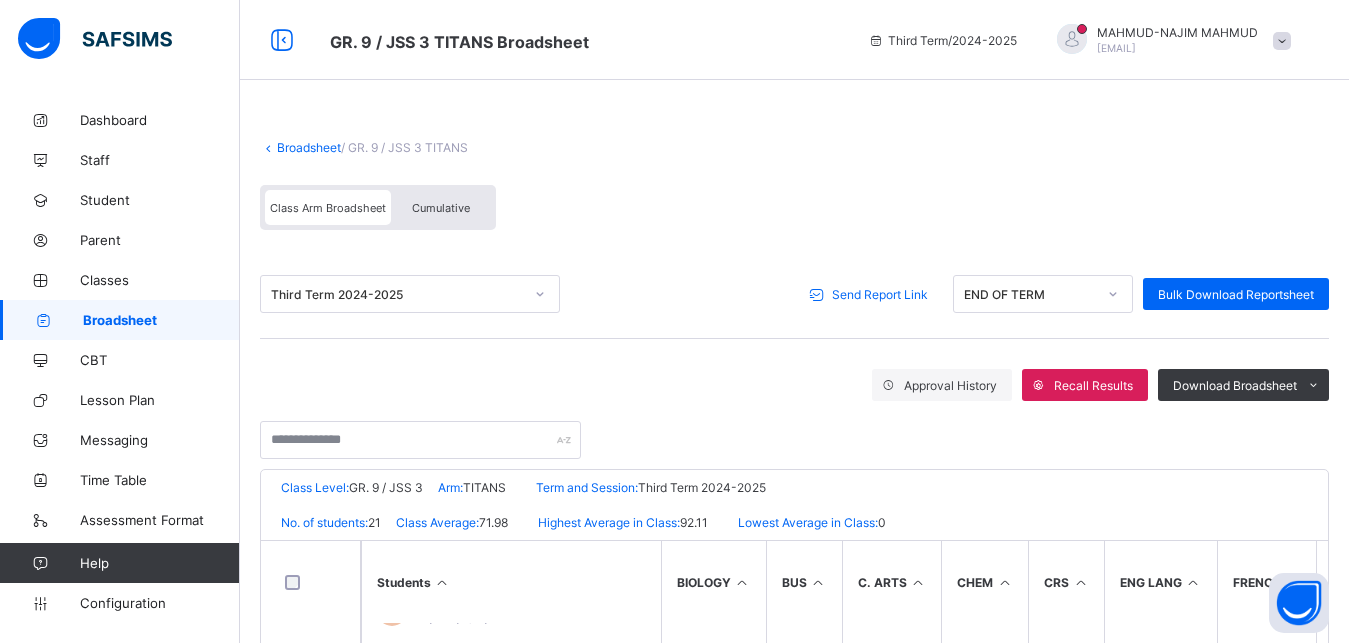 scroll, scrollTop: 298, scrollLeft: 0, axis: vertical 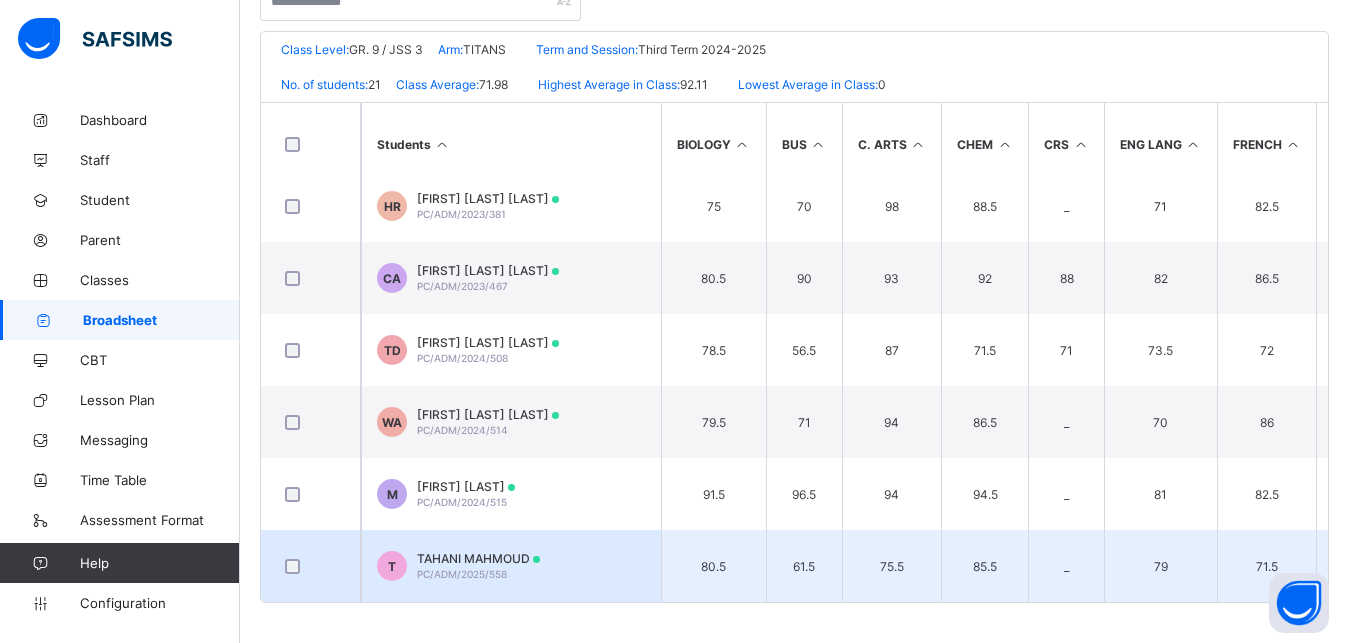click on "85.5" at bounding box center (984, 566) 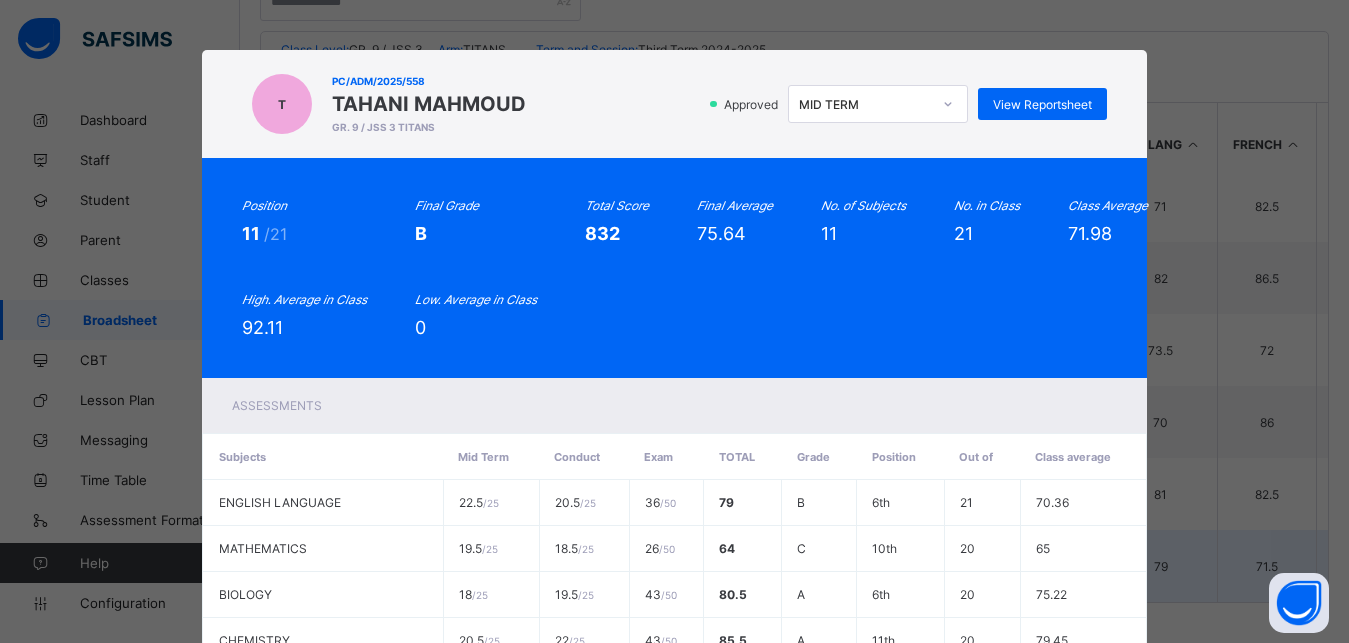 click on "26 / 50" at bounding box center [666, 549] 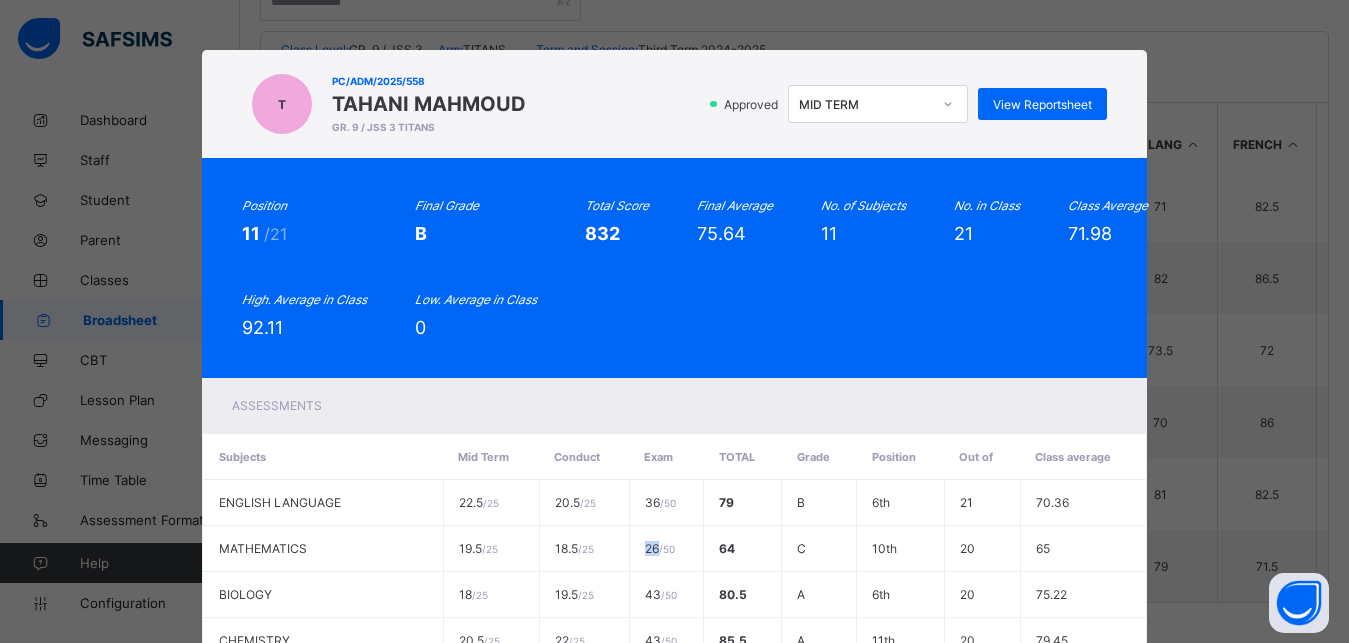 click 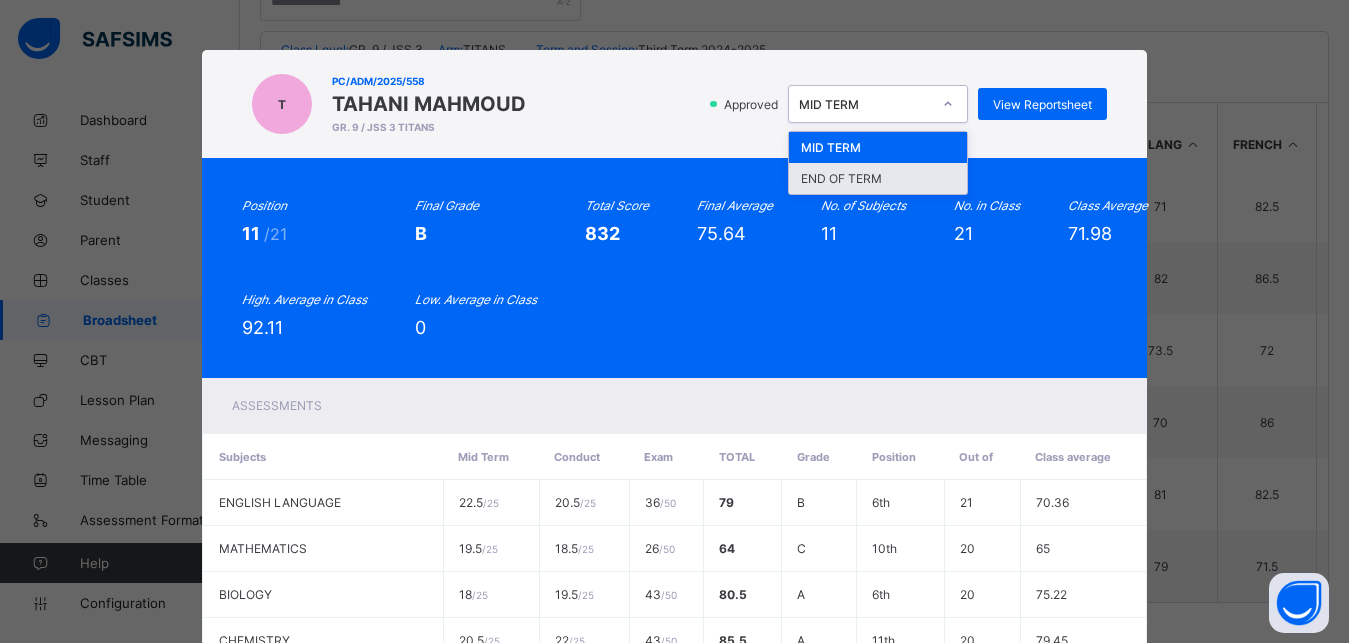 click on "END OF TERM" at bounding box center [878, 178] 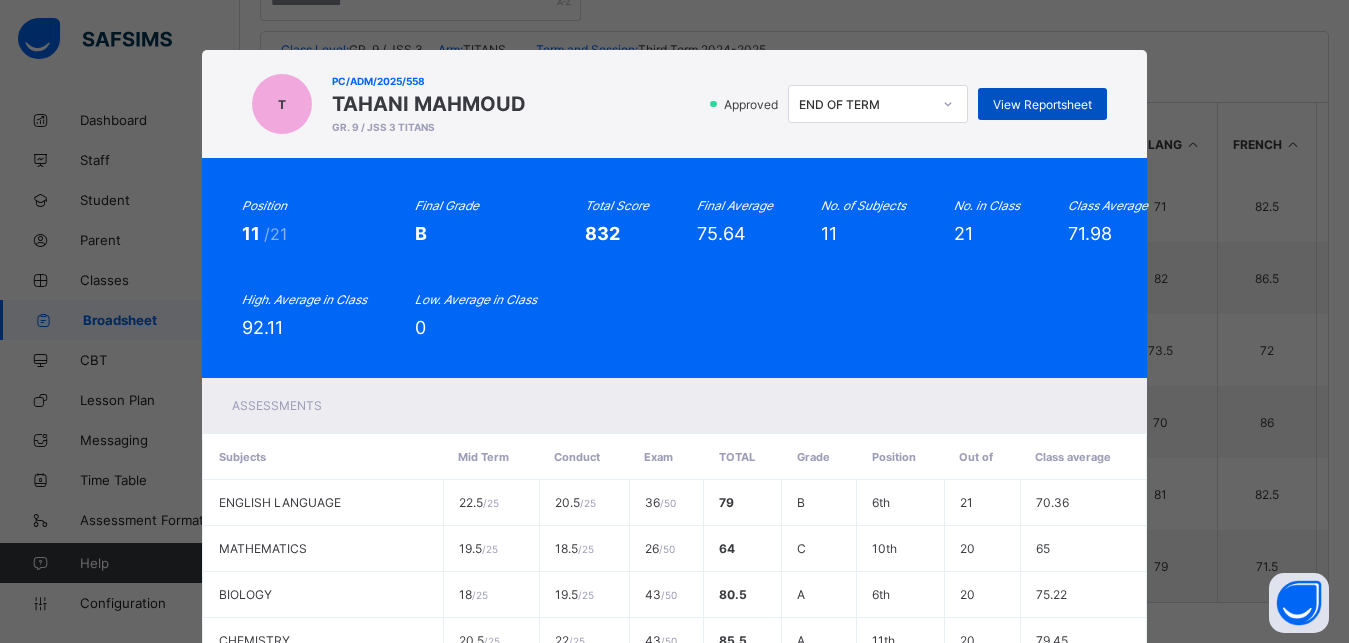 click on "View Reportsheet" at bounding box center [1042, 104] 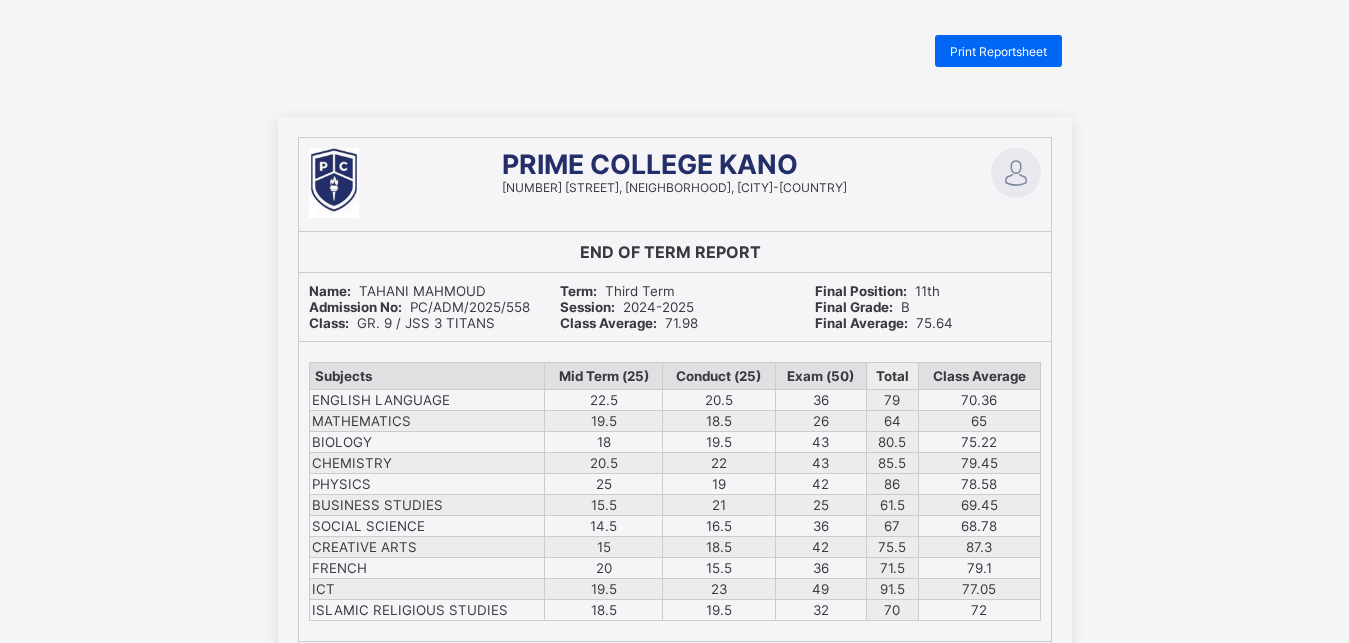scroll, scrollTop: 0, scrollLeft: 0, axis: both 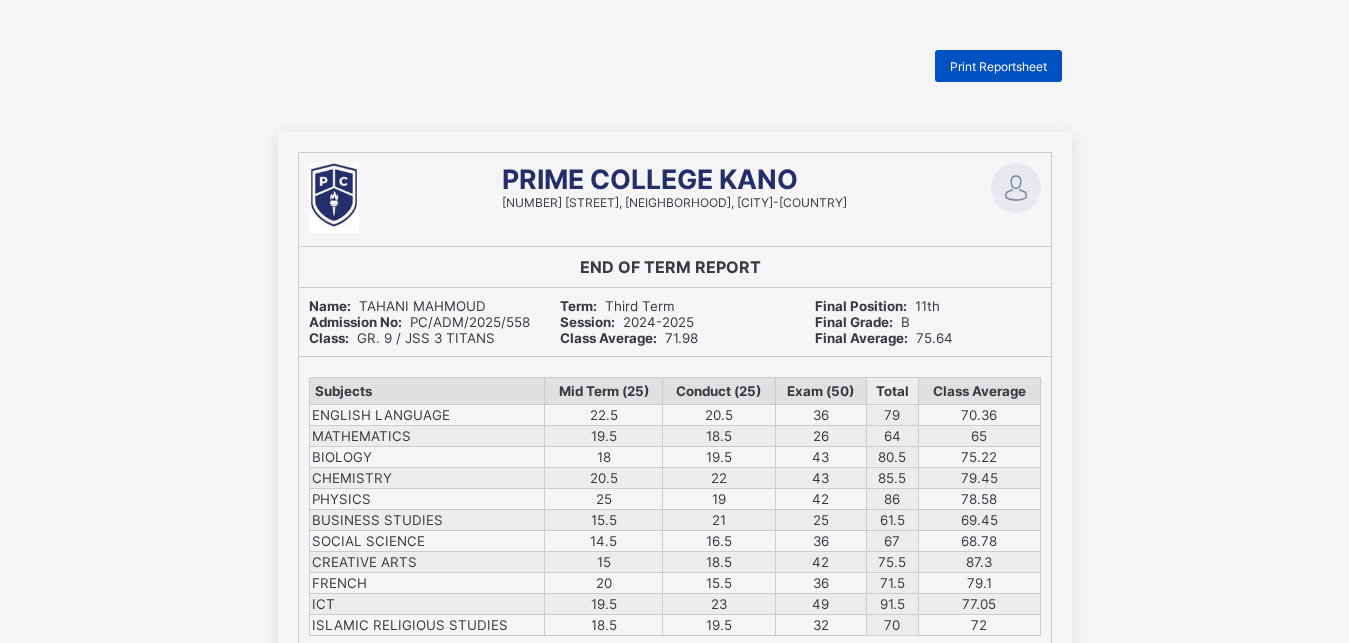 click on "Print Reportsheet" at bounding box center (998, 66) 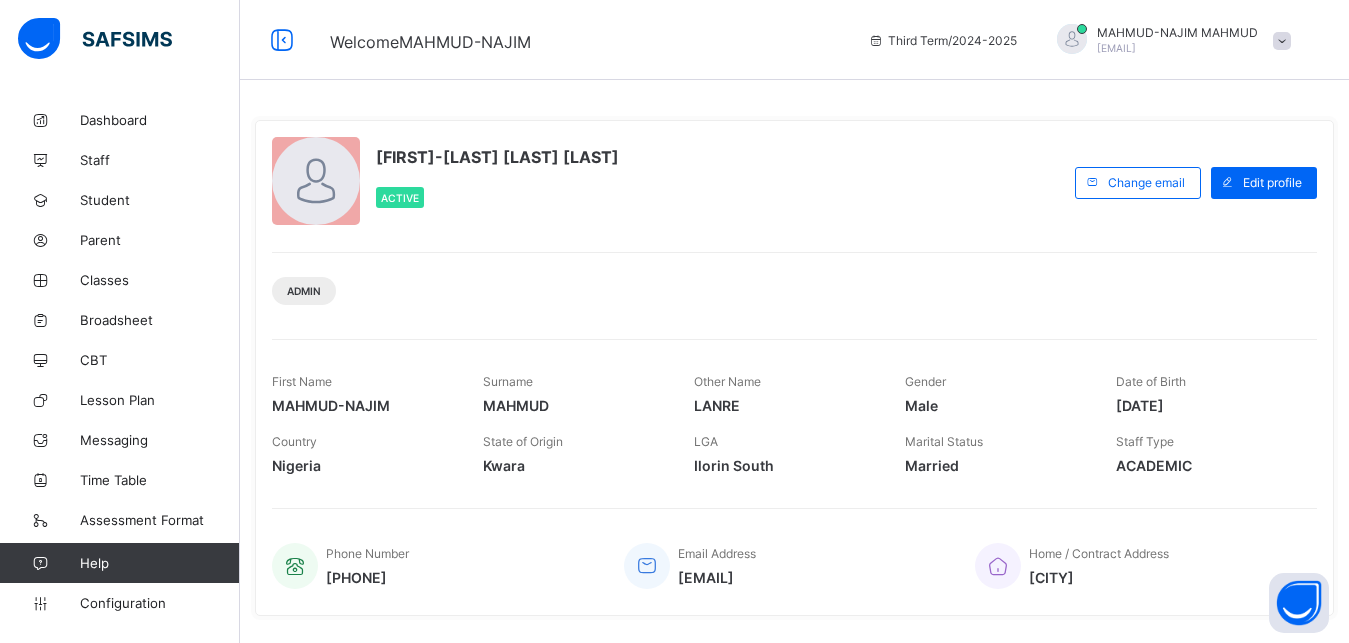 scroll, scrollTop: 0, scrollLeft: 0, axis: both 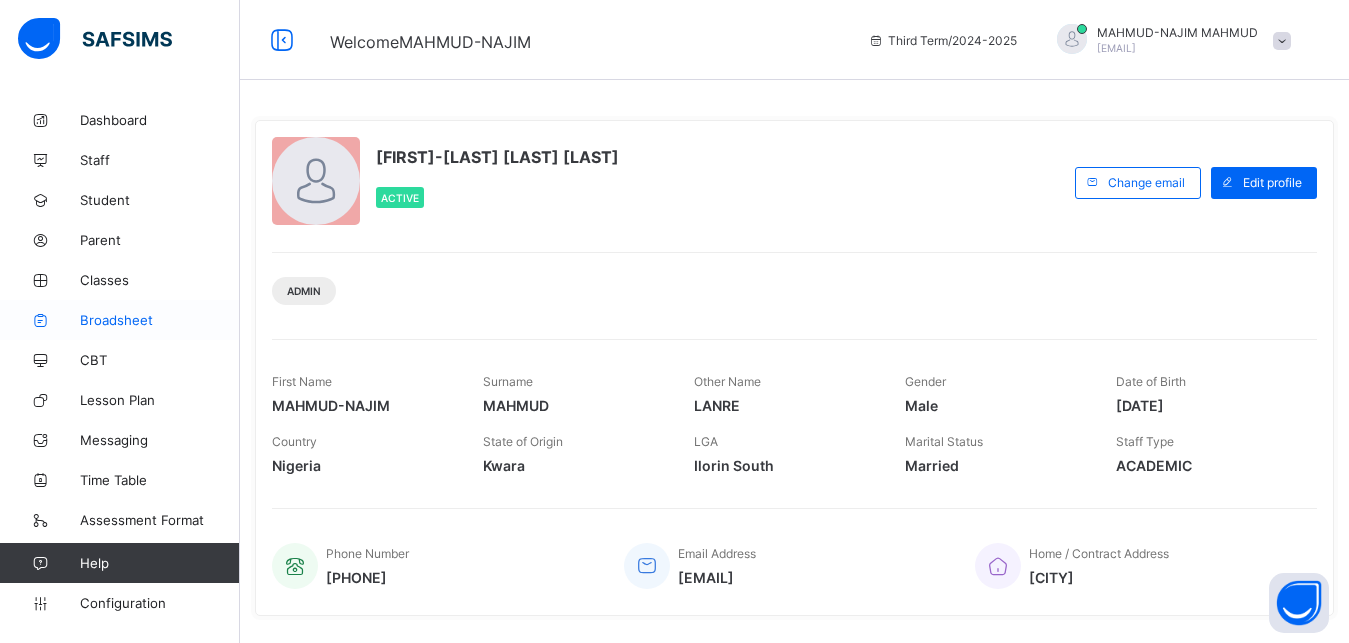 click on "Broadsheet" at bounding box center [120, 320] 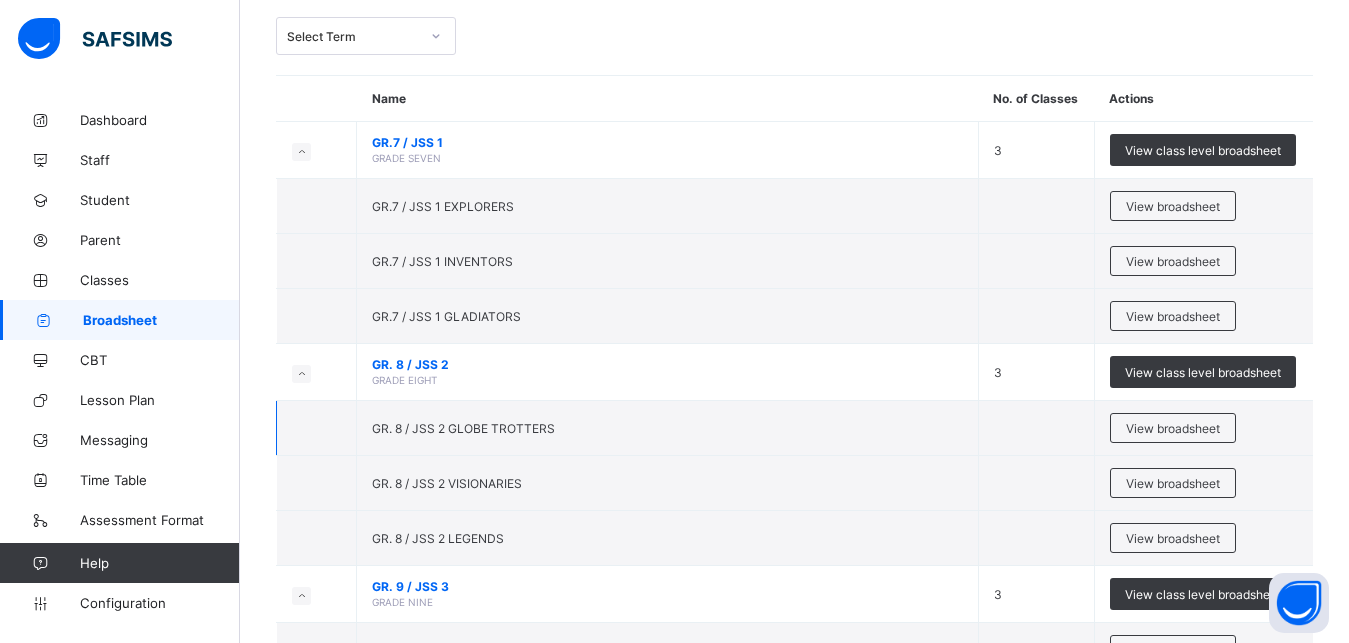 scroll, scrollTop: 136, scrollLeft: 0, axis: vertical 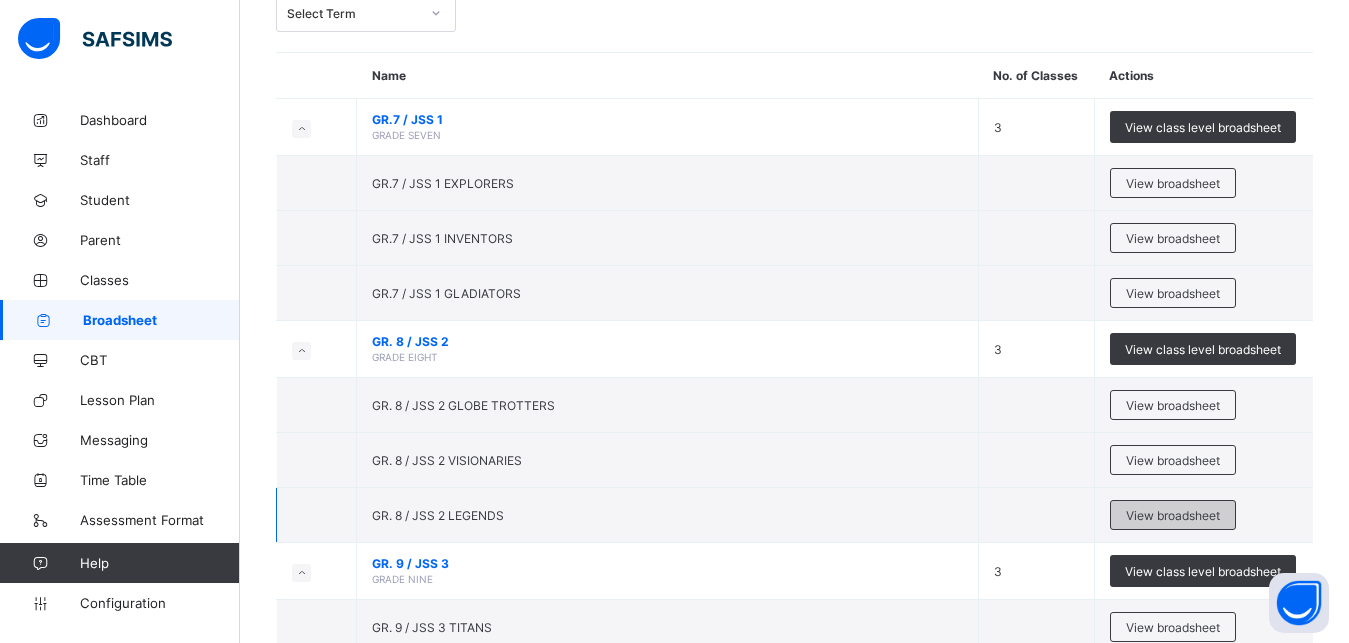 click on "View broadsheet" at bounding box center [1173, 515] 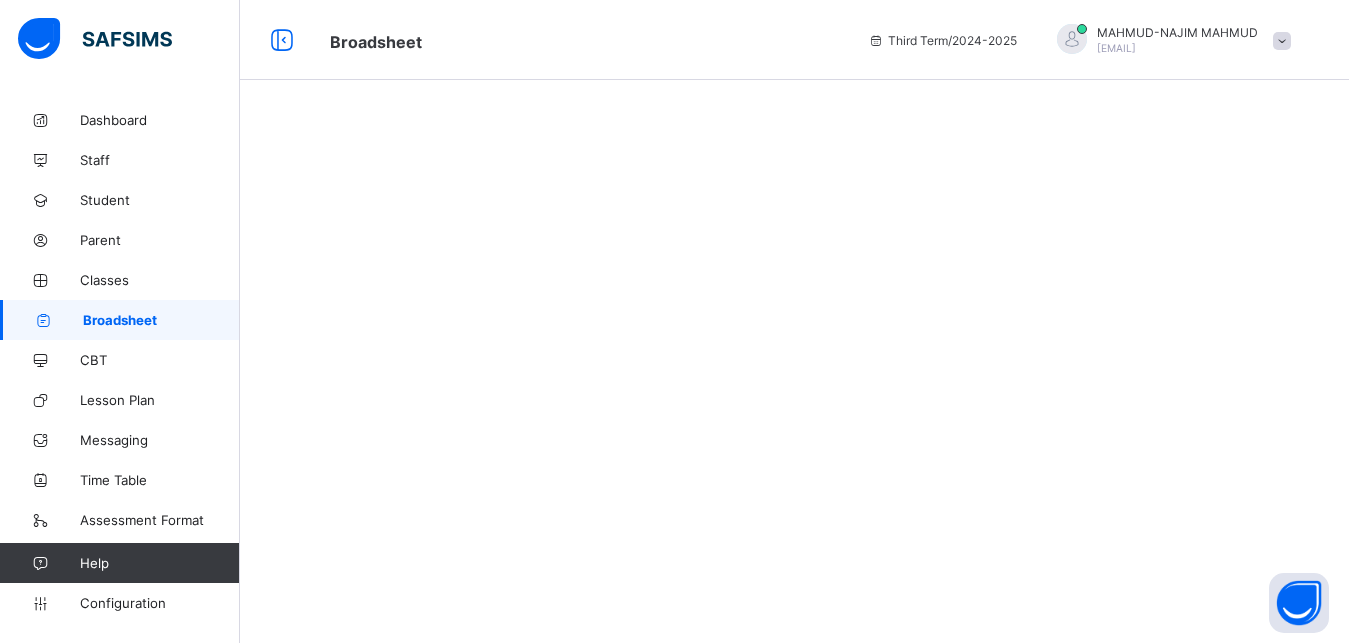 click at bounding box center [794, 321] 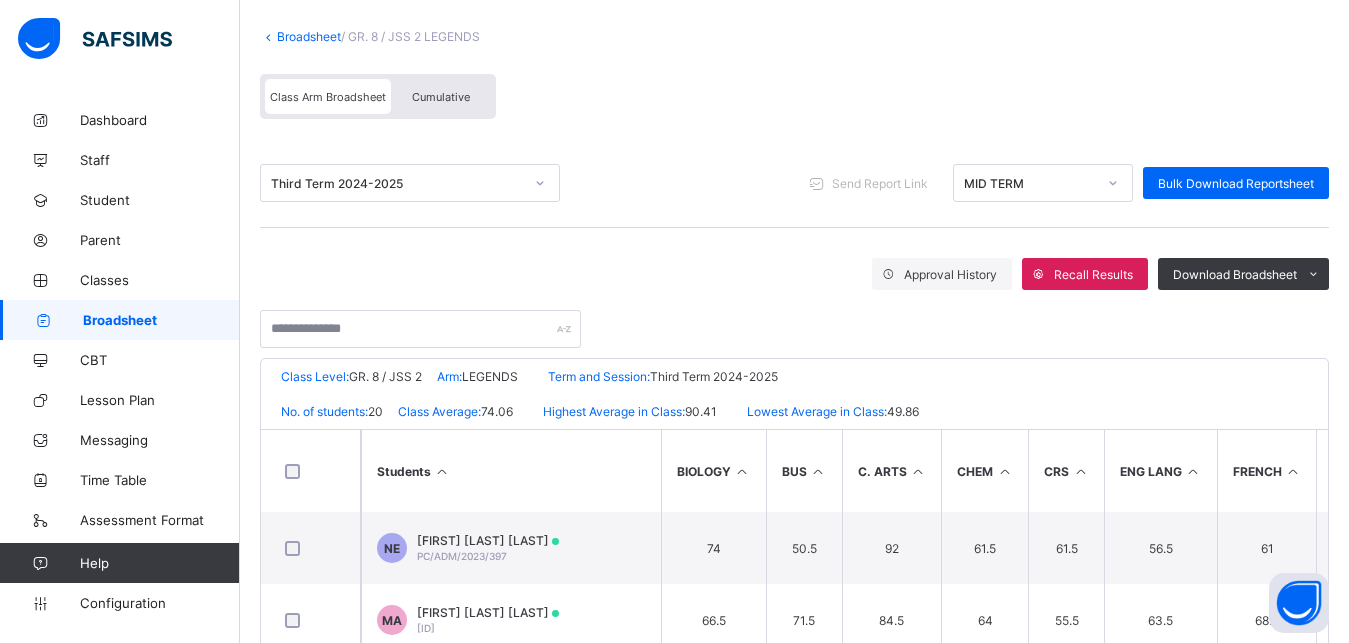 scroll, scrollTop: 144, scrollLeft: 0, axis: vertical 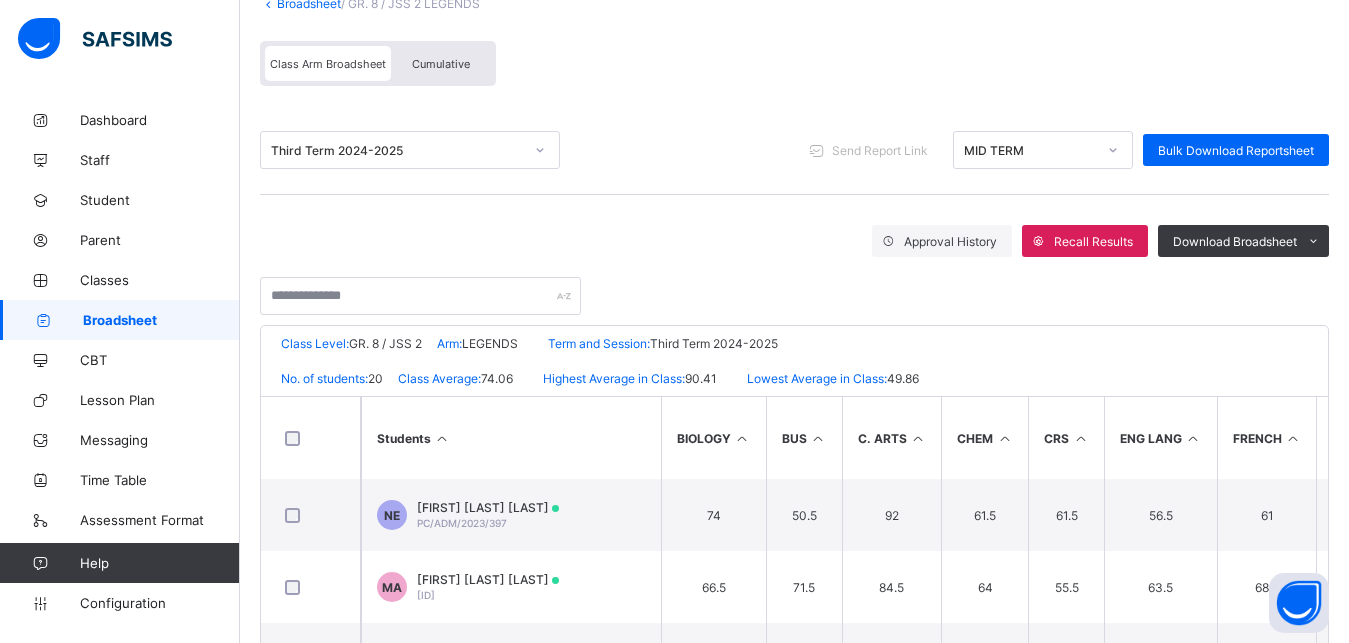 click at bounding box center (1113, 150) 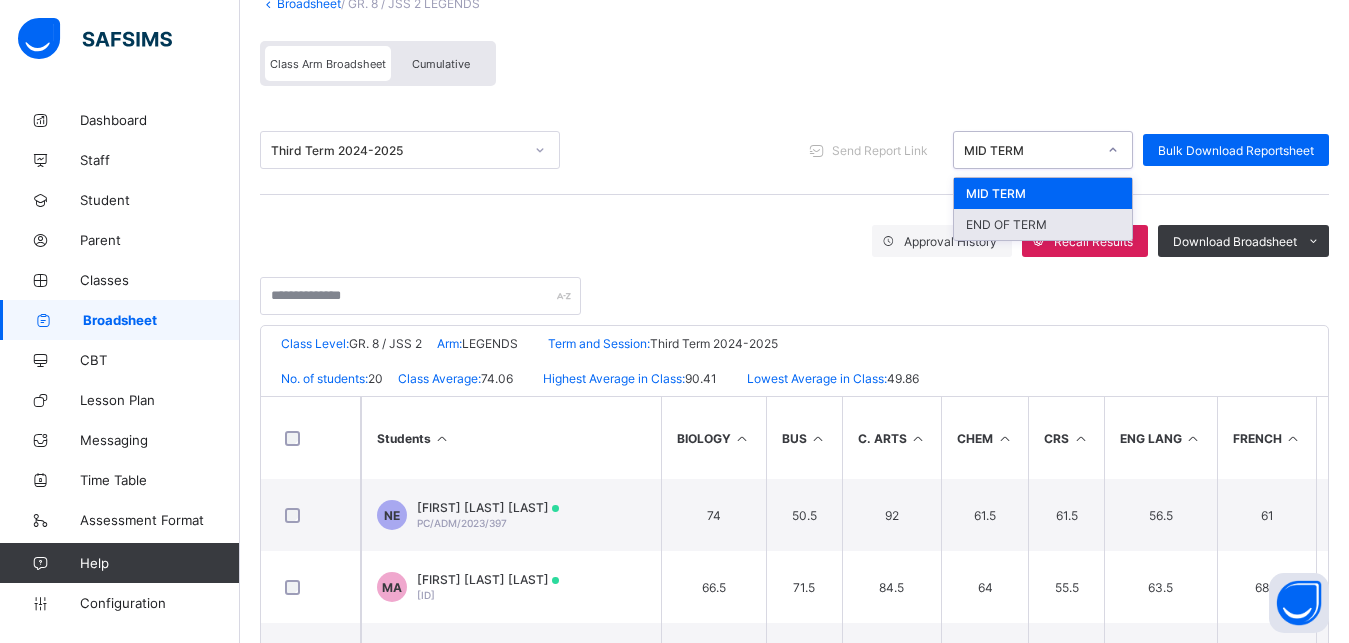 click on "END OF TERM" at bounding box center (1043, 224) 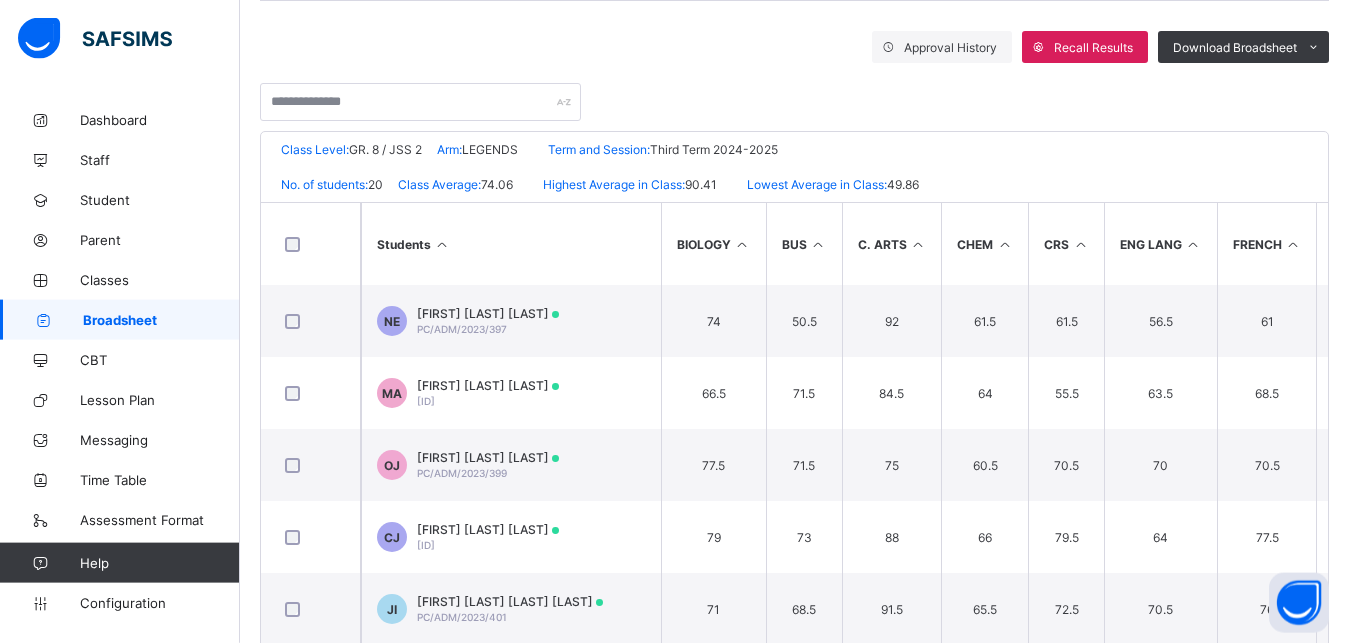 scroll, scrollTop: 331, scrollLeft: 0, axis: vertical 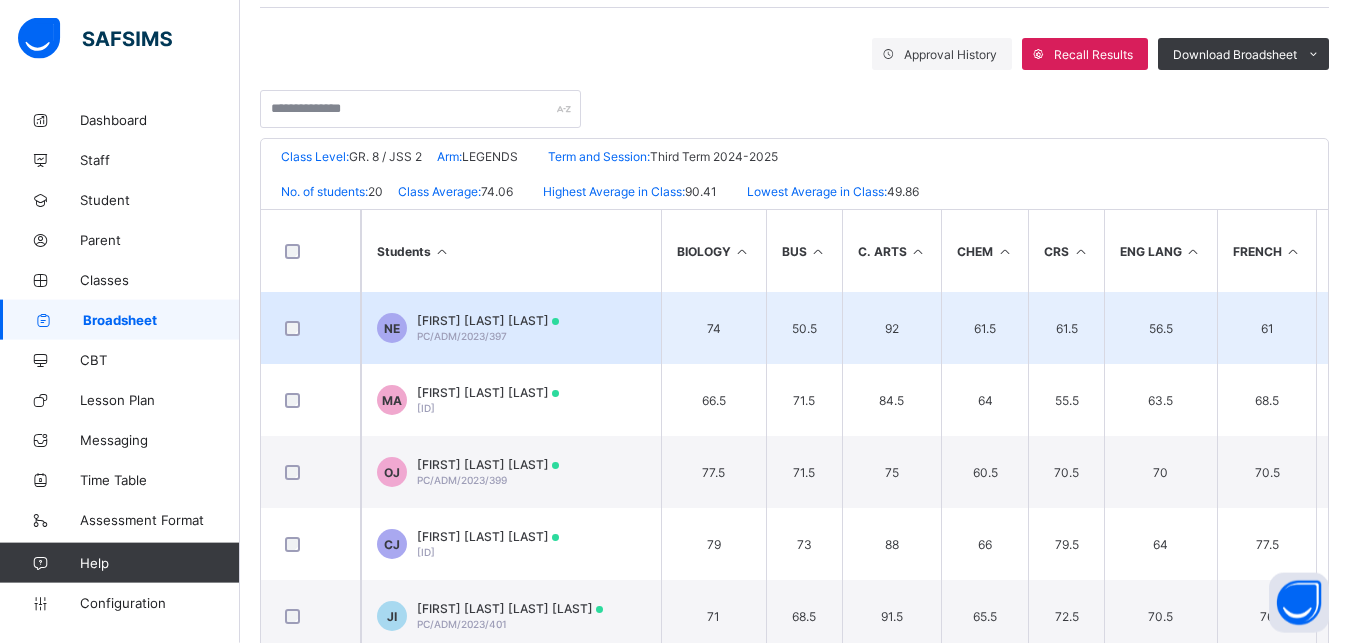 click on "NE NNAGOZIEM AKABOGU EMMANUEL   PC/ADM/2023/397" at bounding box center [511, 328] 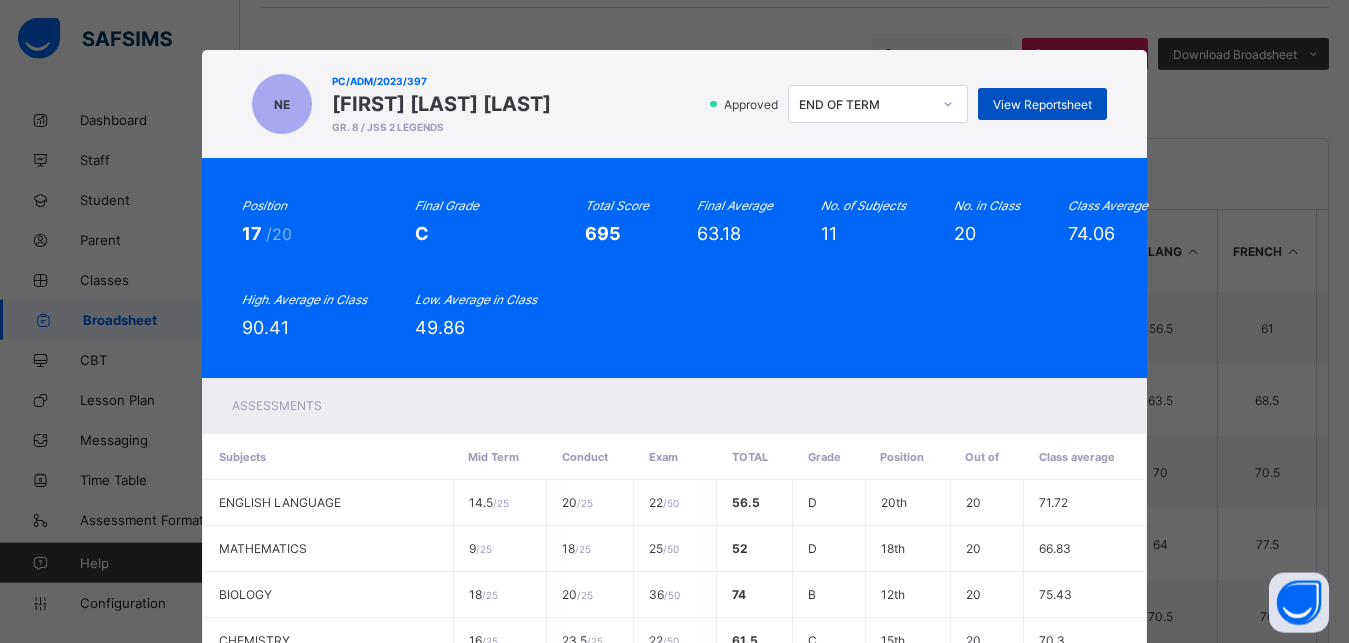 click on "View Reportsheet" at bounding box center [1042, 104] 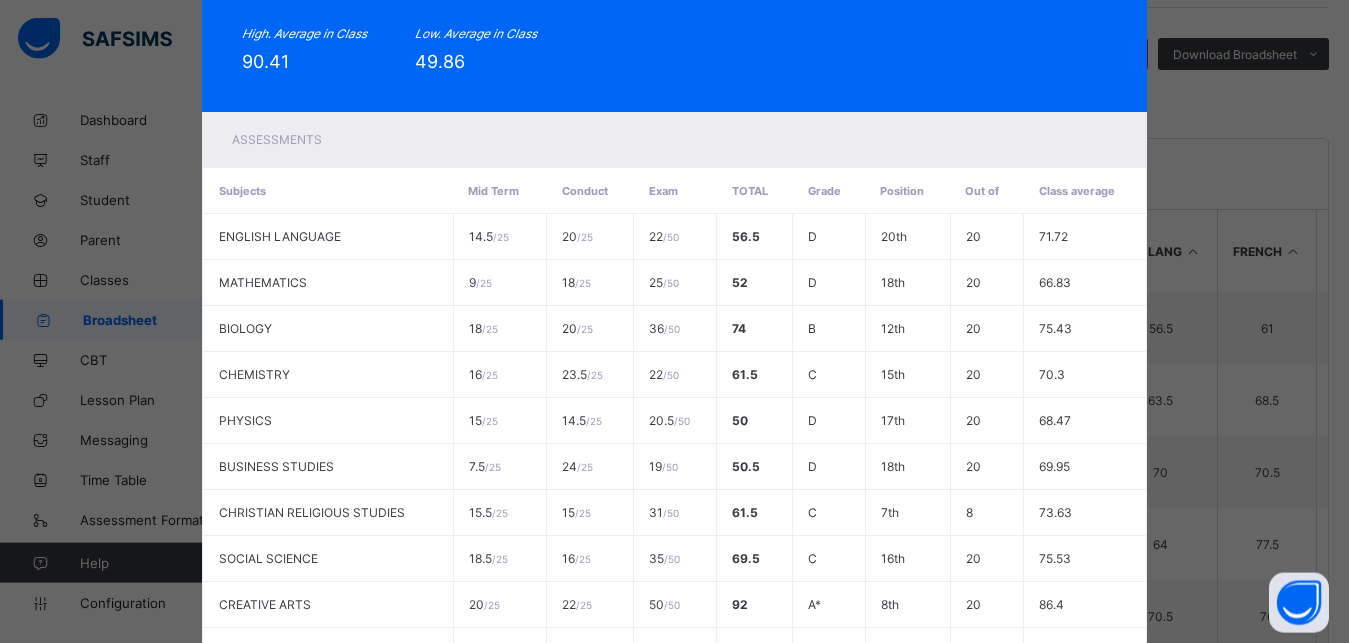scroll, scrollTop: 525, scrollLeft: 0, axis: vertical 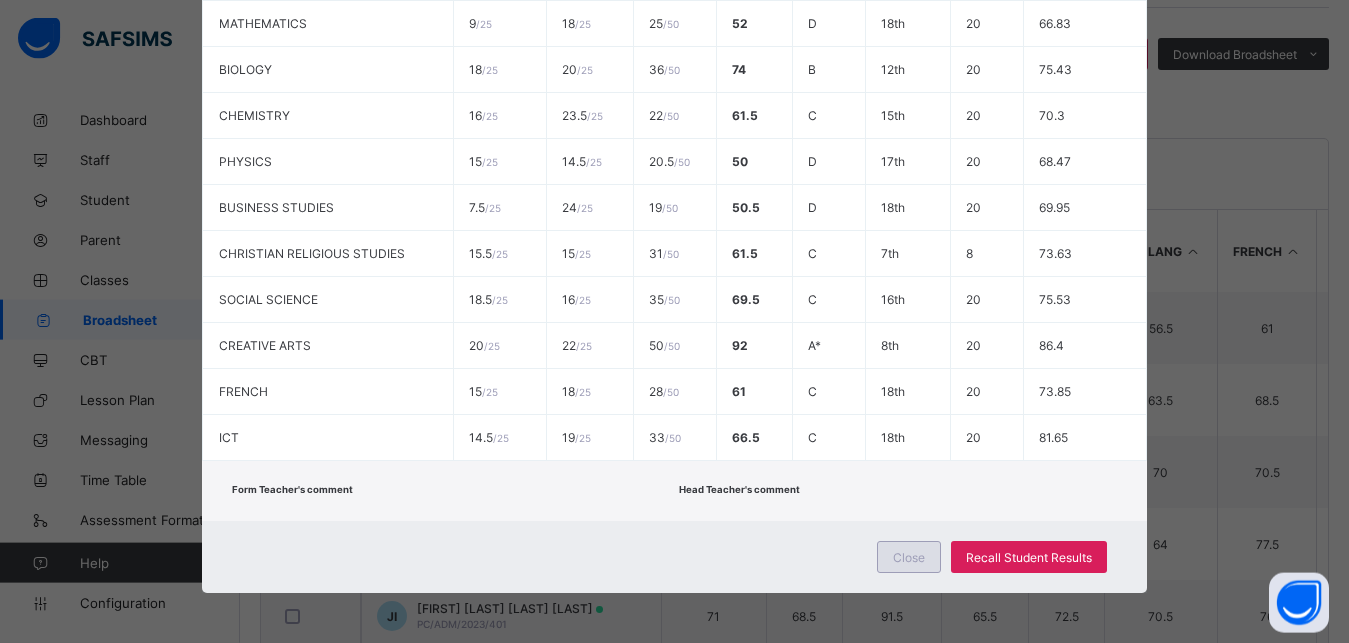 click on "Close" at bounding box center [909, 557] 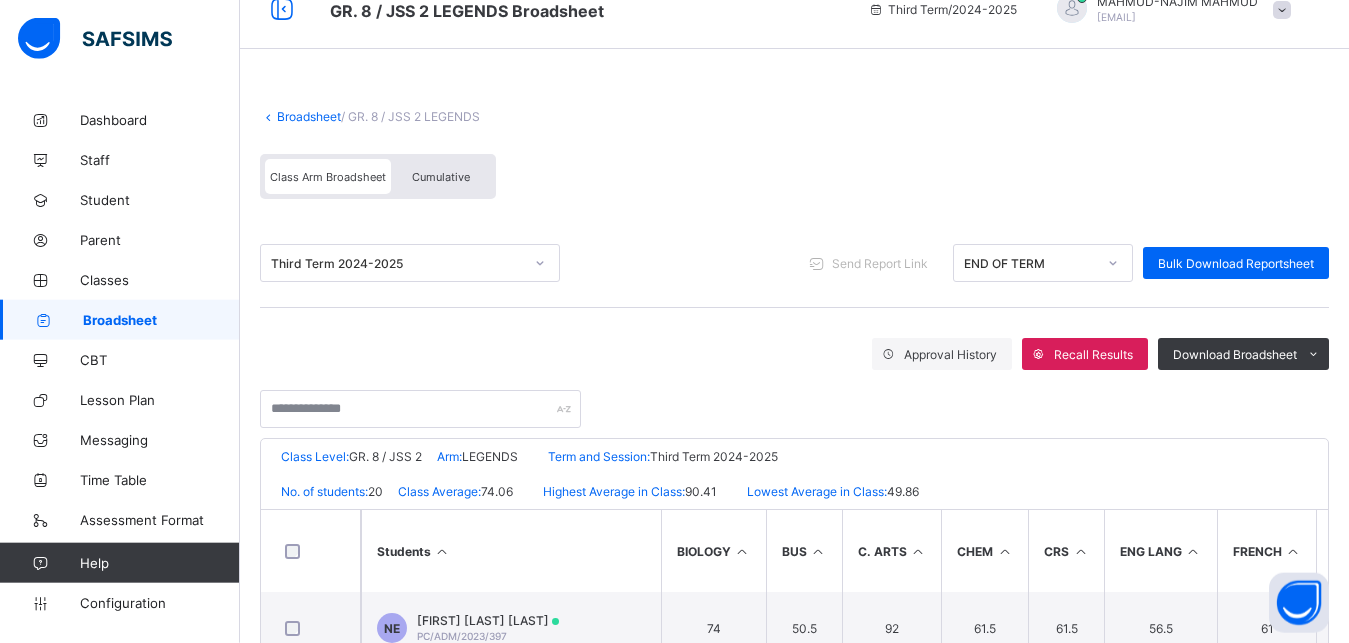 scroll, scrollTop: 30, scrollLeft: 0, axis: vertical 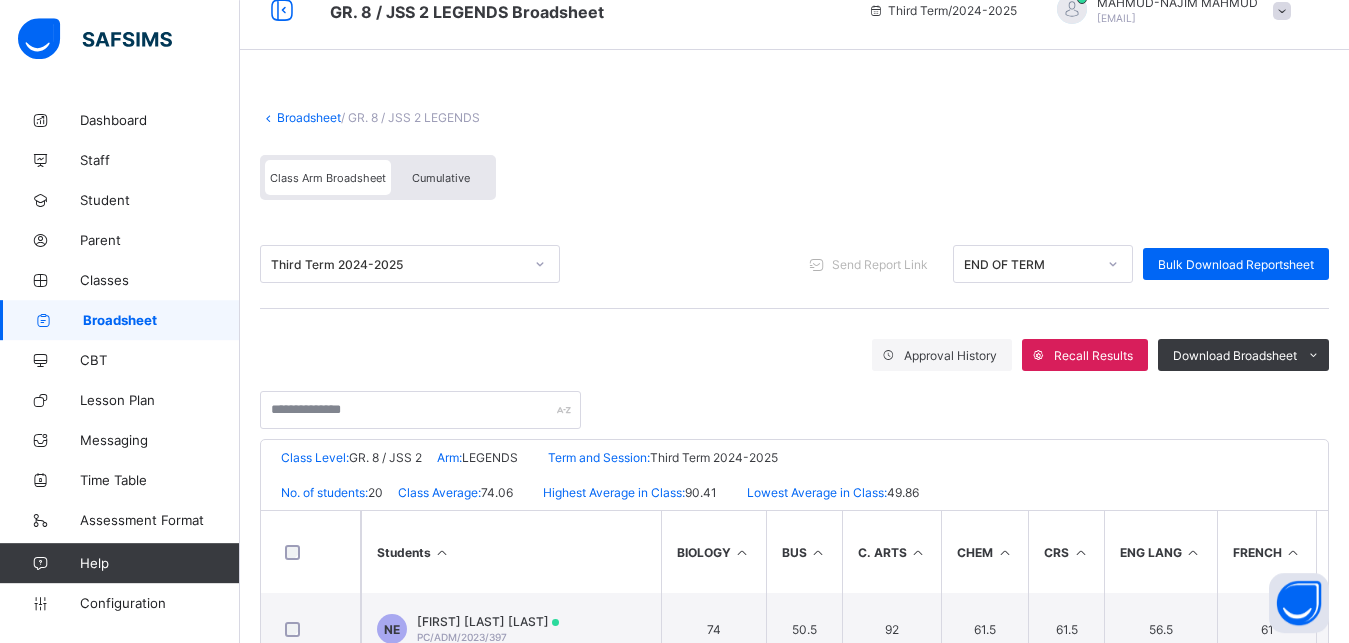 click on "Broadsheet" at bounding box center (309, 117) 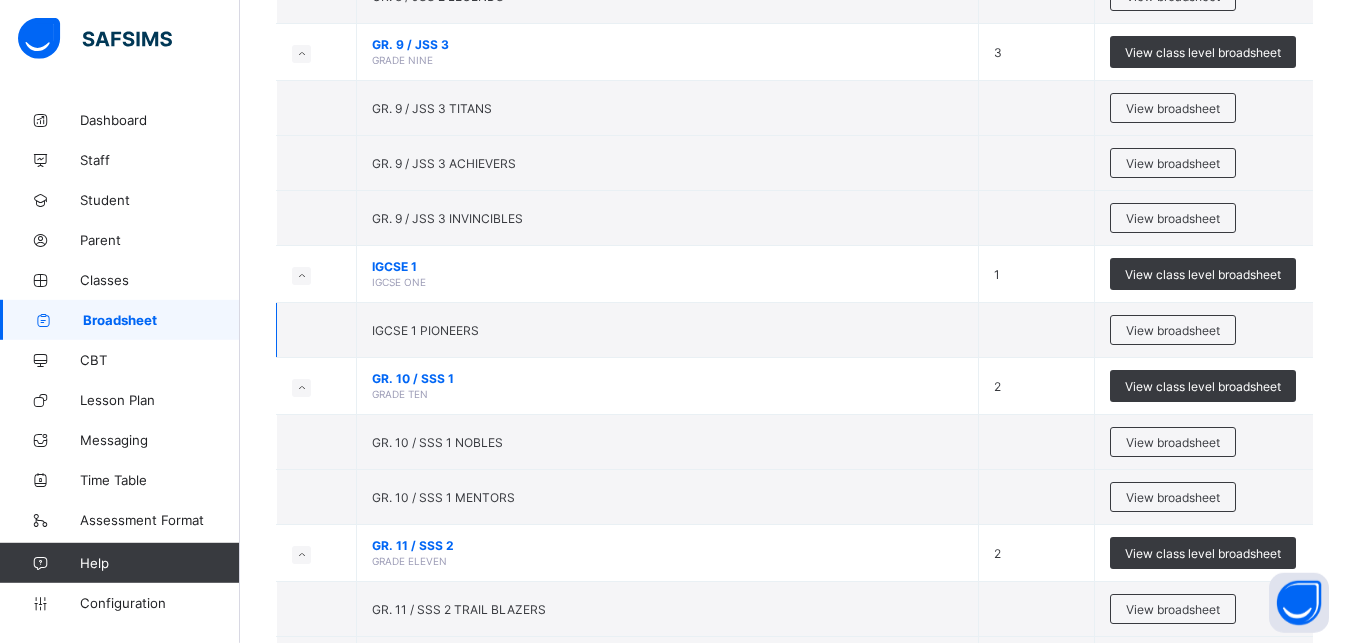 scroll, scrollTop: 656, scrollLeft: 0, axis: vertical 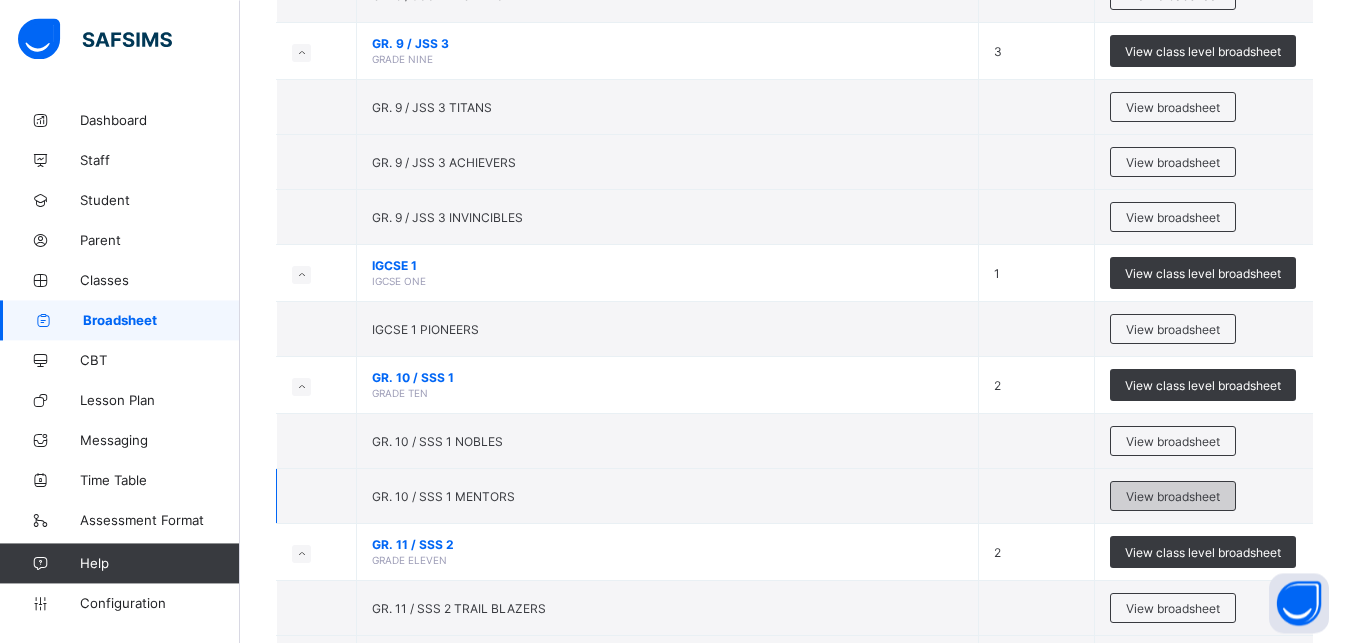 click on "View broadsheet" at bounding box center (1173, 496) 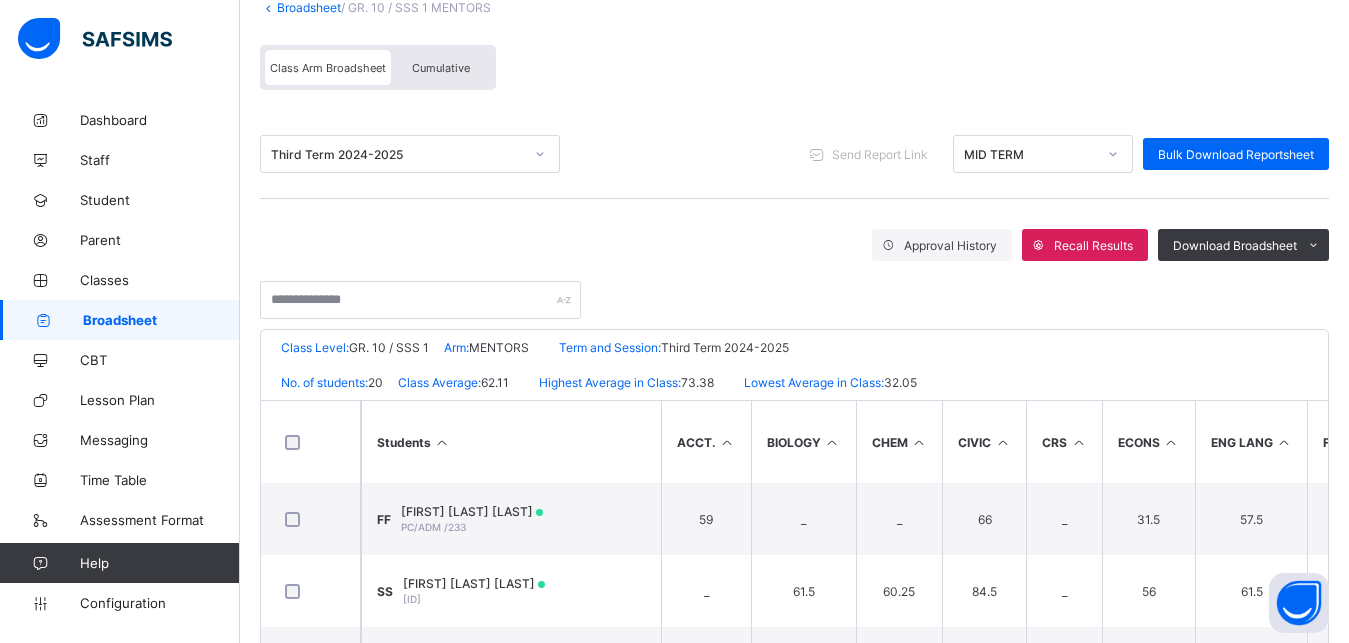 scroll, scrollTop: 158, scrollLeft: 0, axis: vertical 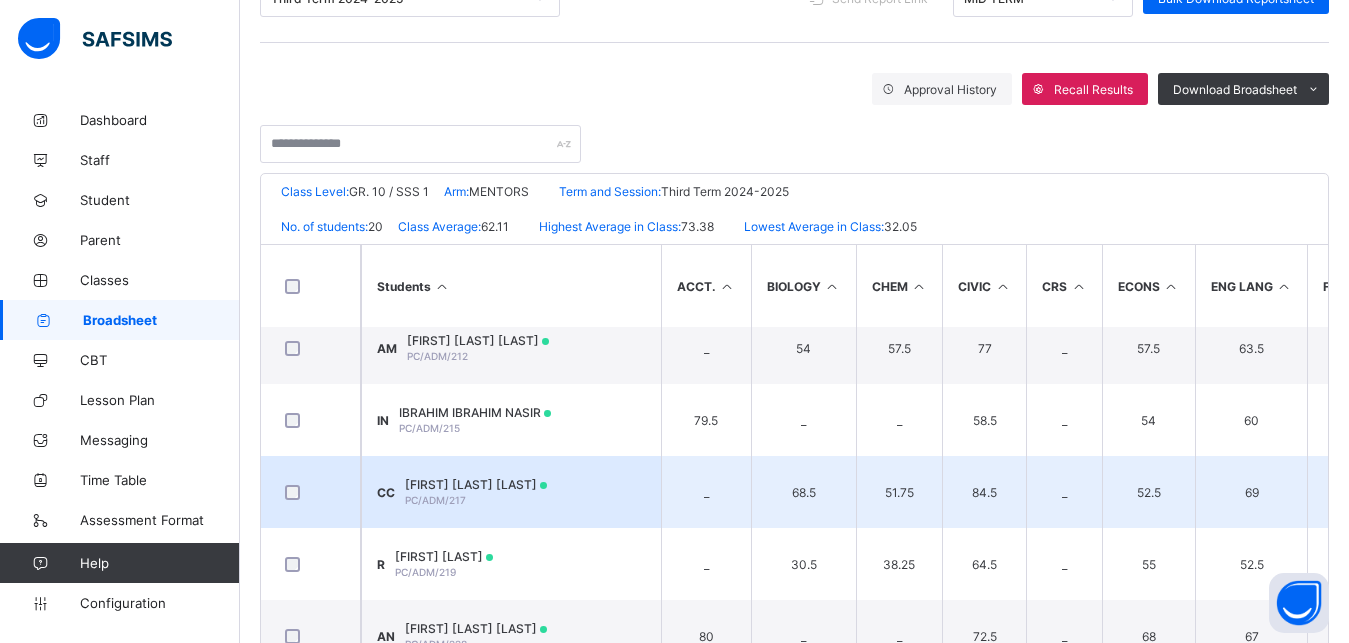 click on "51.75" at bounding box center (899, 492) 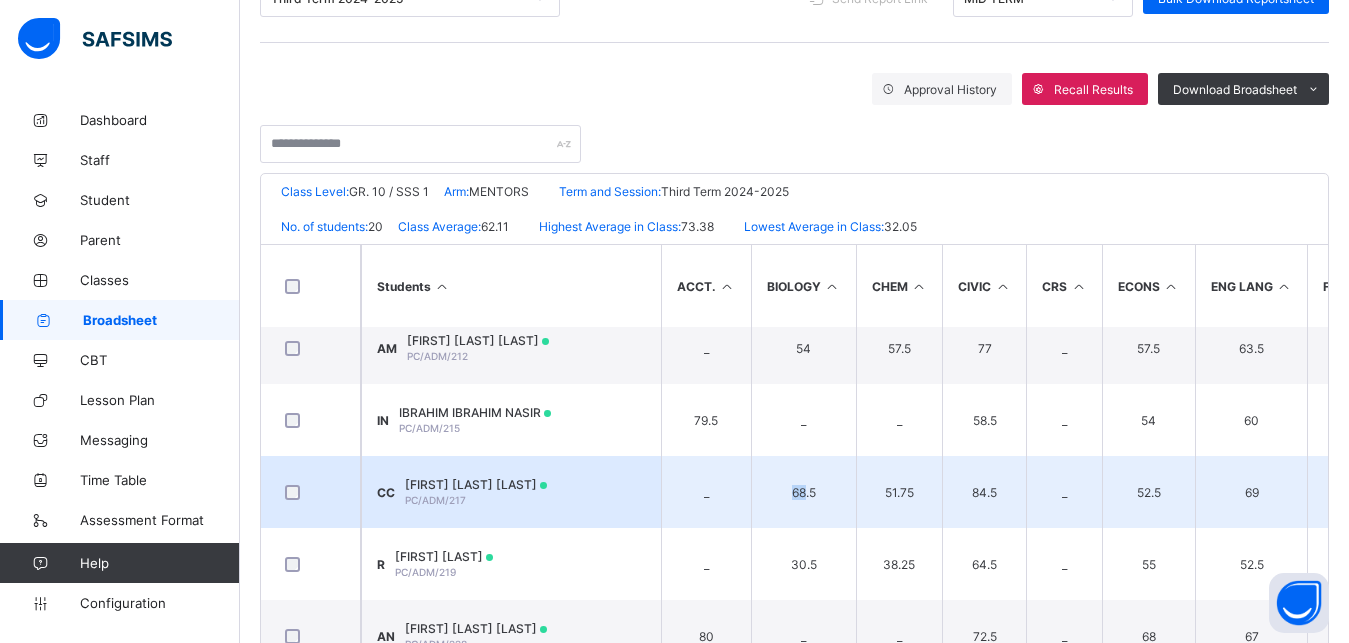 click on "68.5" at bounding box center (803, 492) 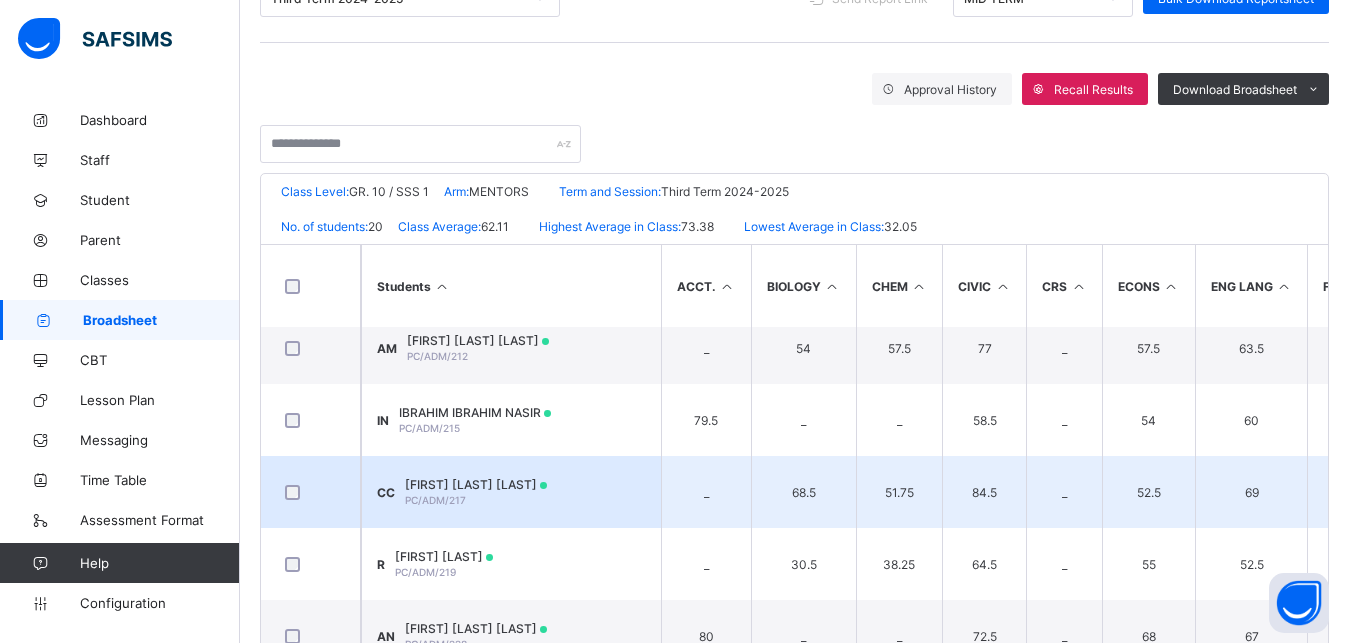 click on "CC CHRISTOPHER AKABOGU CHIMEZIE   PC/ADM/217" at bounding box center (511, 492) 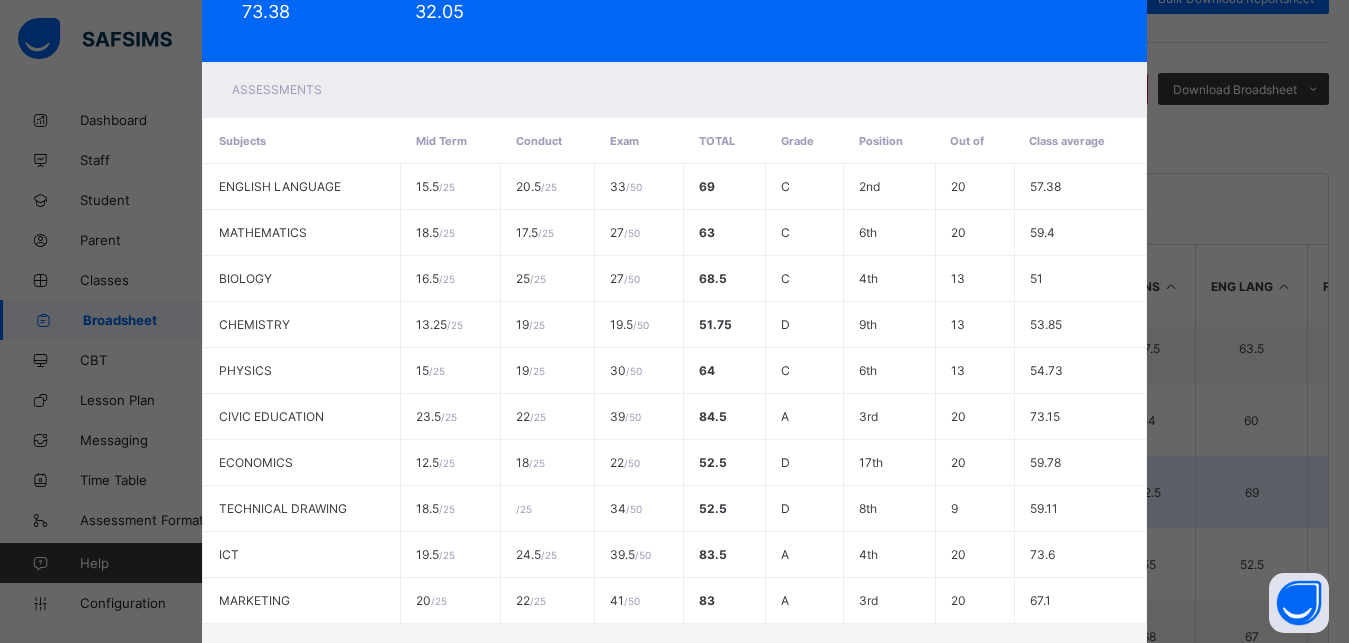 scroll, scrollTop: 0, scrollLeft: 0, axis: both 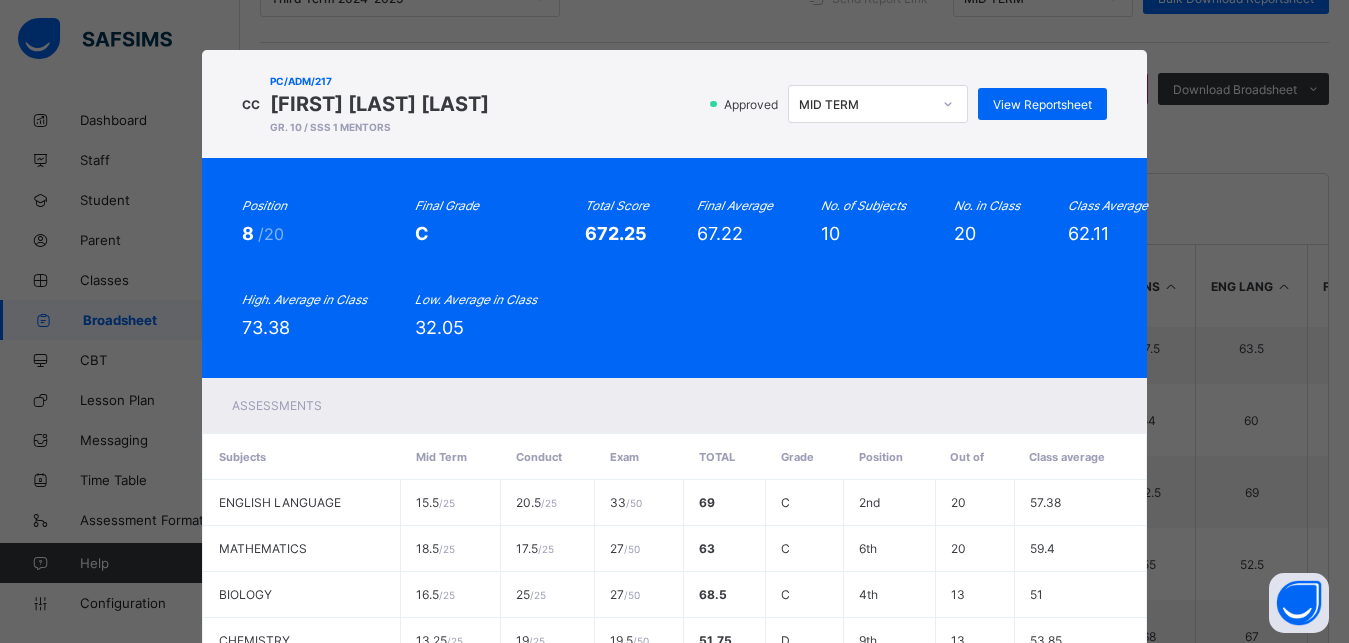 click 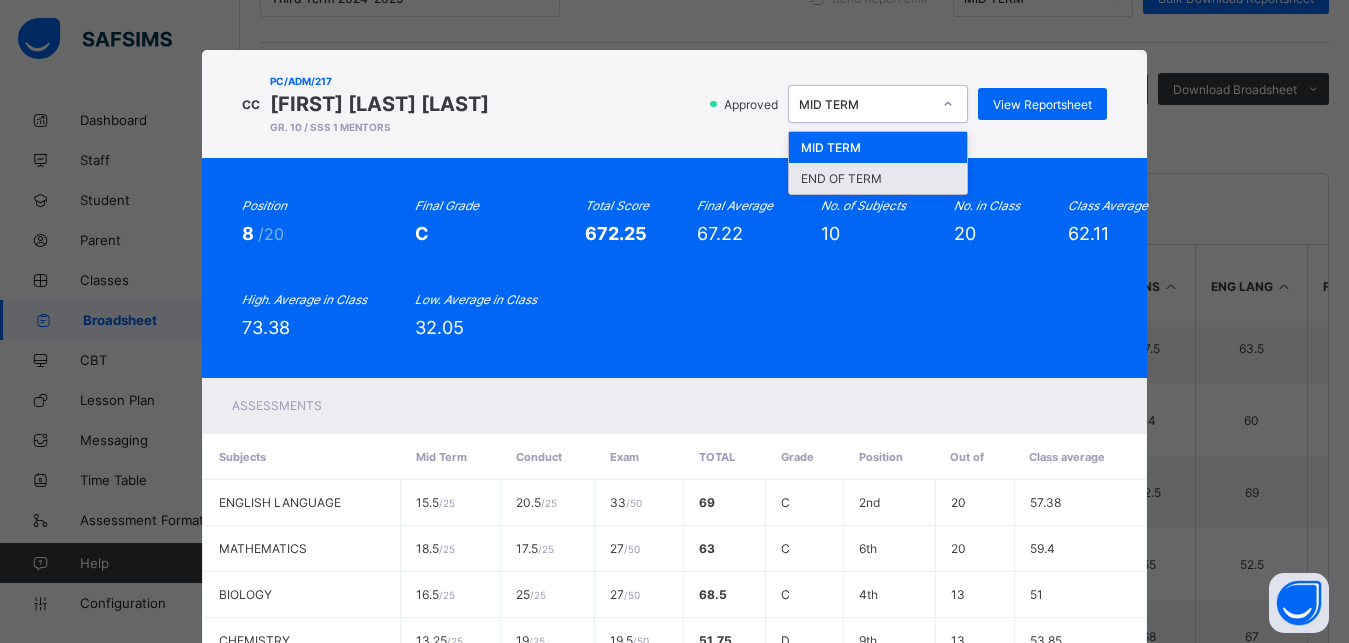 click on "END OF TERM" at bounding box center (878, 178) 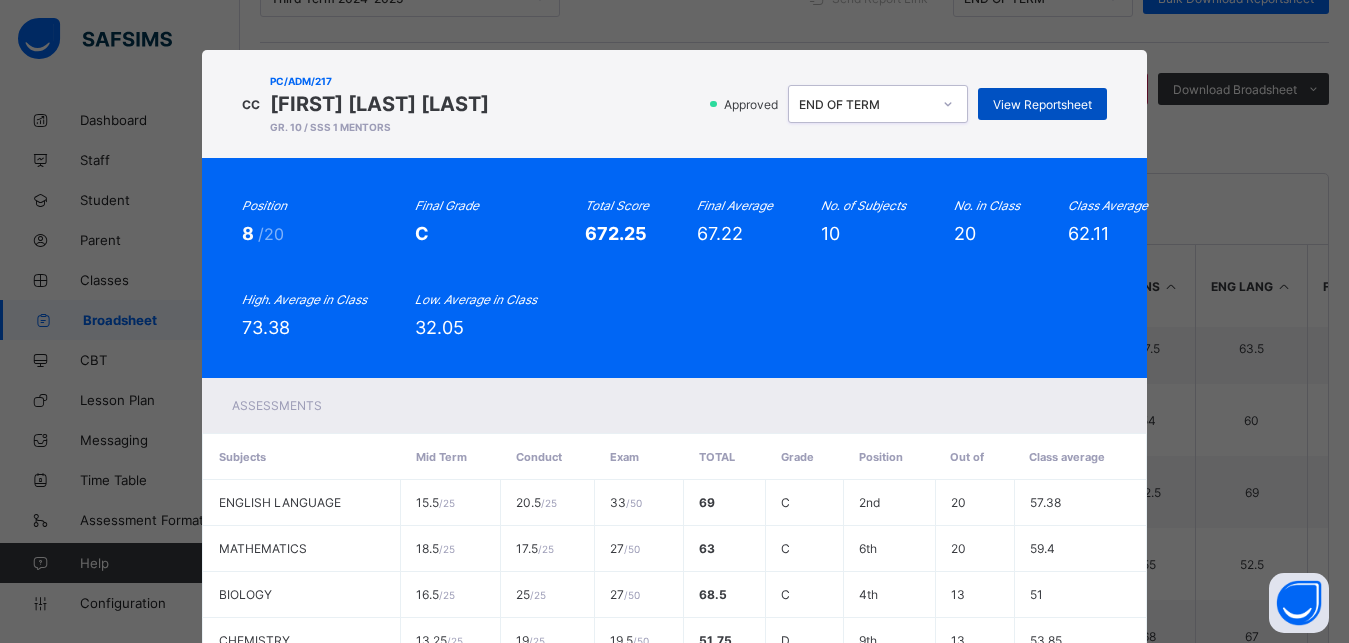click on "View Reportsheet" at bounding box center (1042, 104) 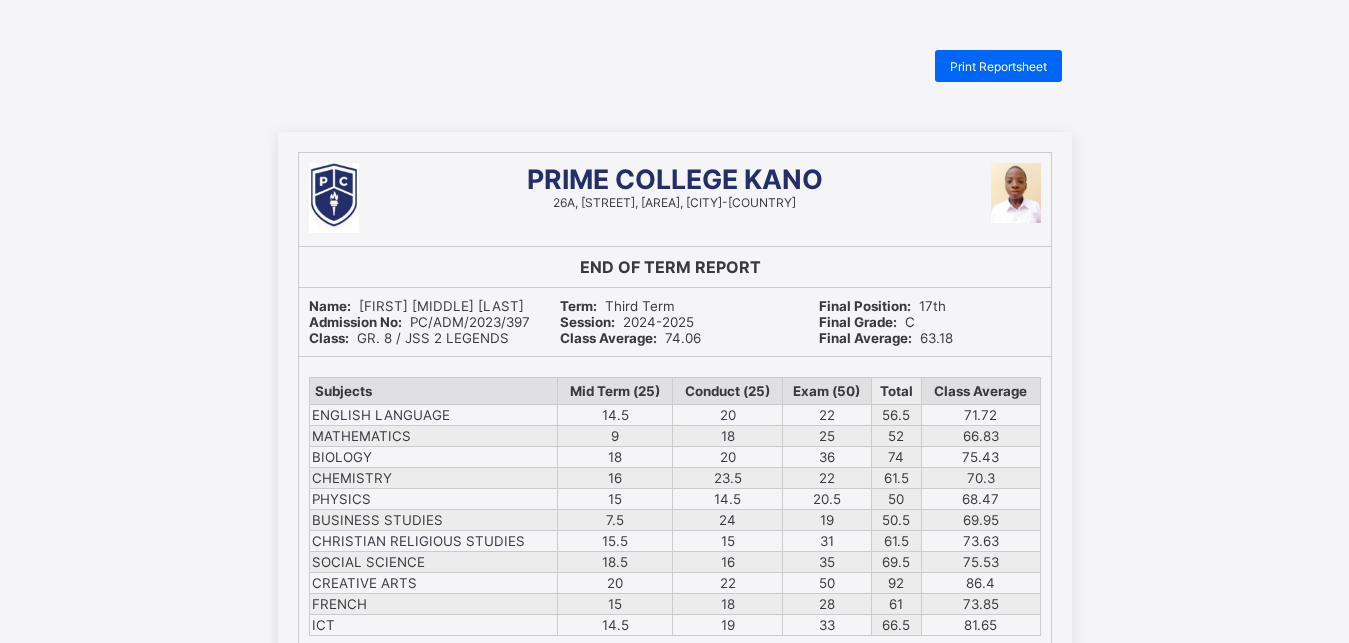 scroll, scrollTop: 0, scrollLeft: 0, axis: both 